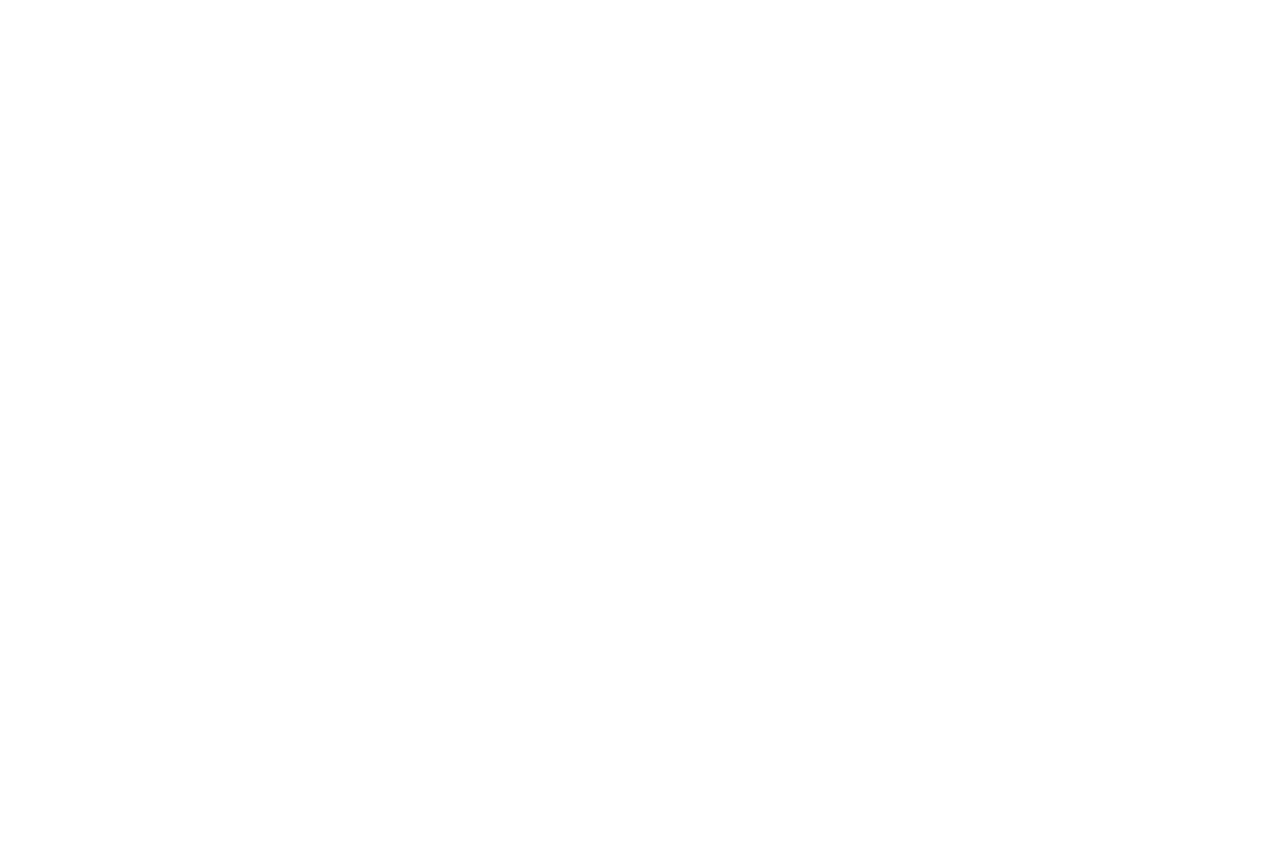 scroll, scrollTop: 0, scrollLeft: 0, axis: both 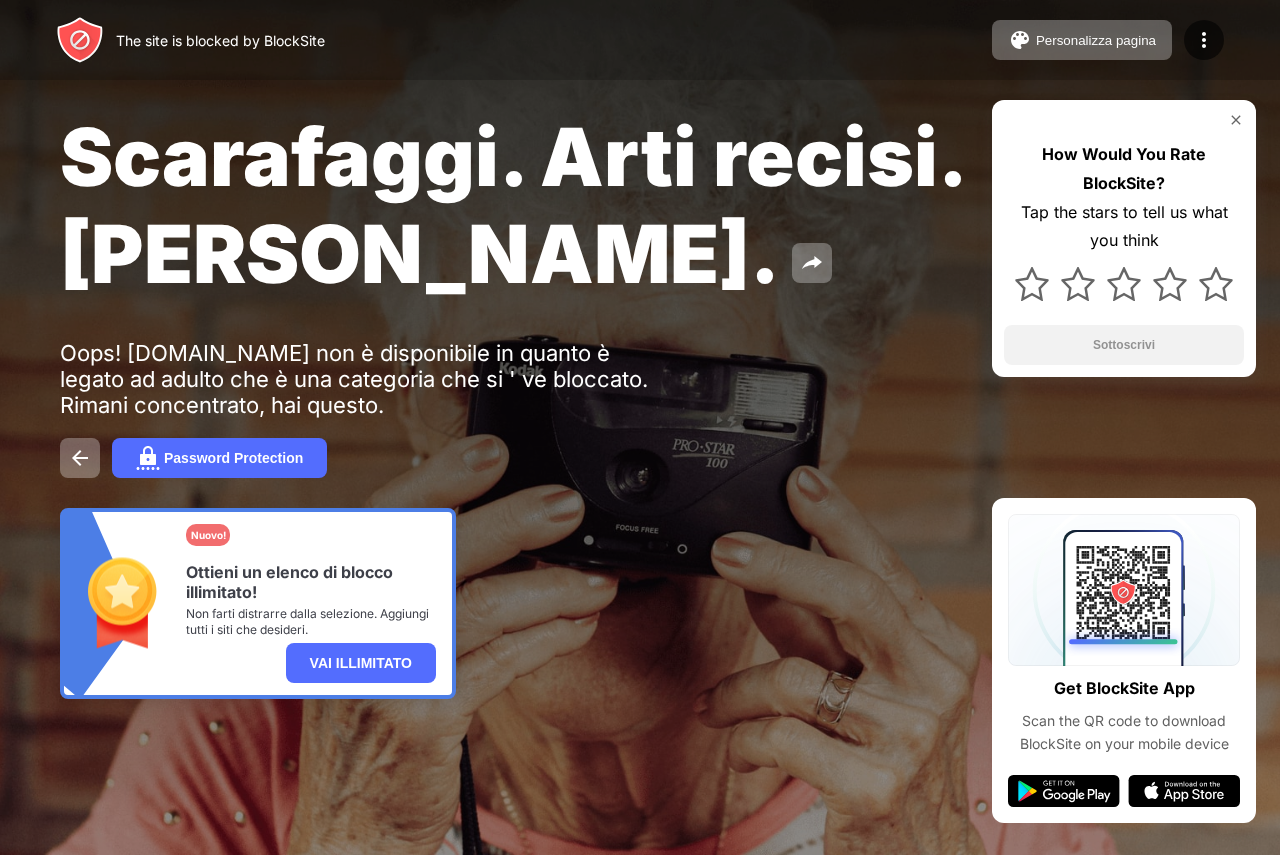 click on "Scarafaggi. Arti recisi. John Goodman. Oops! finddatinglocally.com  non è disponibile in quanto è legato ad adulto che è una categoria che si ' ve bloccato. Rimani concentrato, hai questo. Password Protection Nuovo! Ottieni un elenco di blocco illimitato! Non farti distrarre dalla selezione. Aggiungi tutti i siti che desideri. VAI ILLIMITATO How Would You Rate BlockSite? Tap the stars to tell us what you think Sottoscrivi" at bounding box center [640, 403] 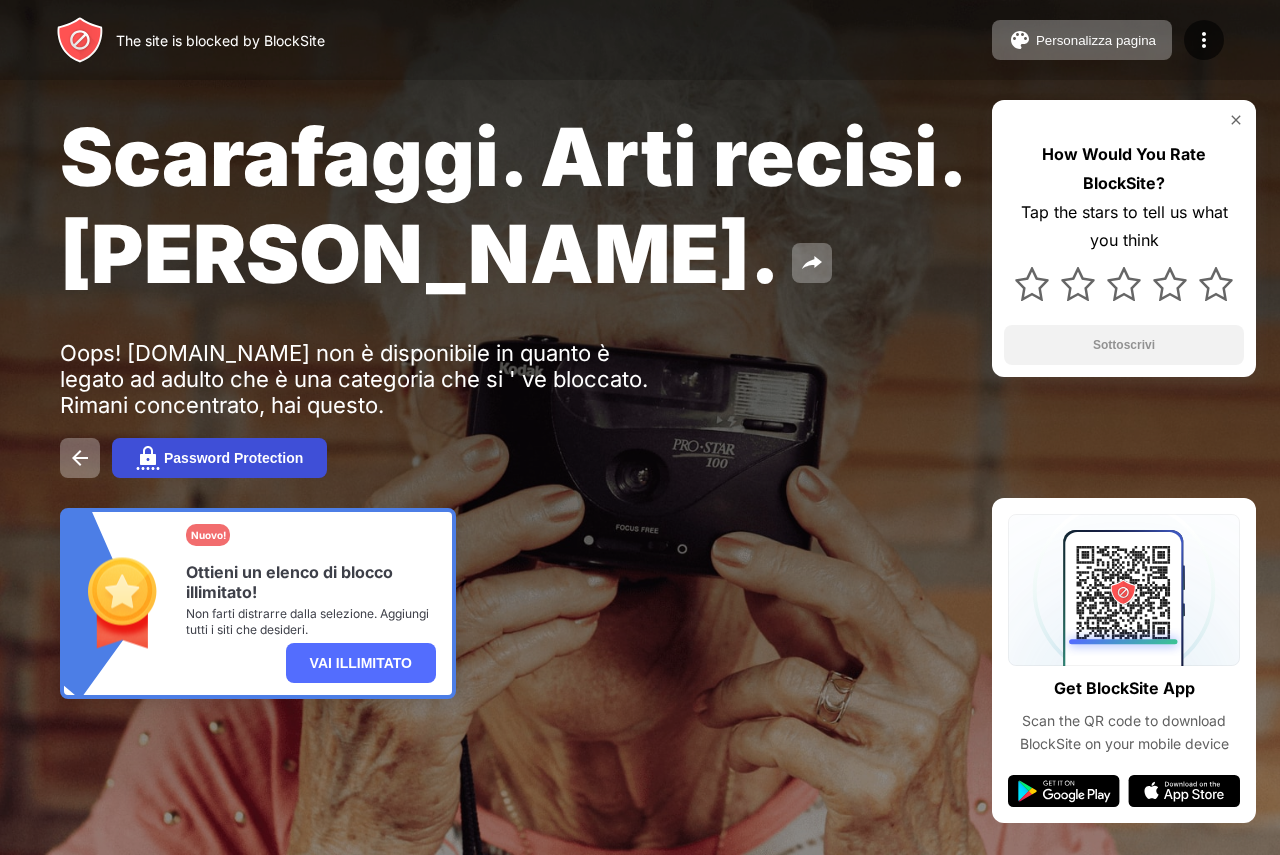 click on "Password Protection" at bounding box center [219, 458] 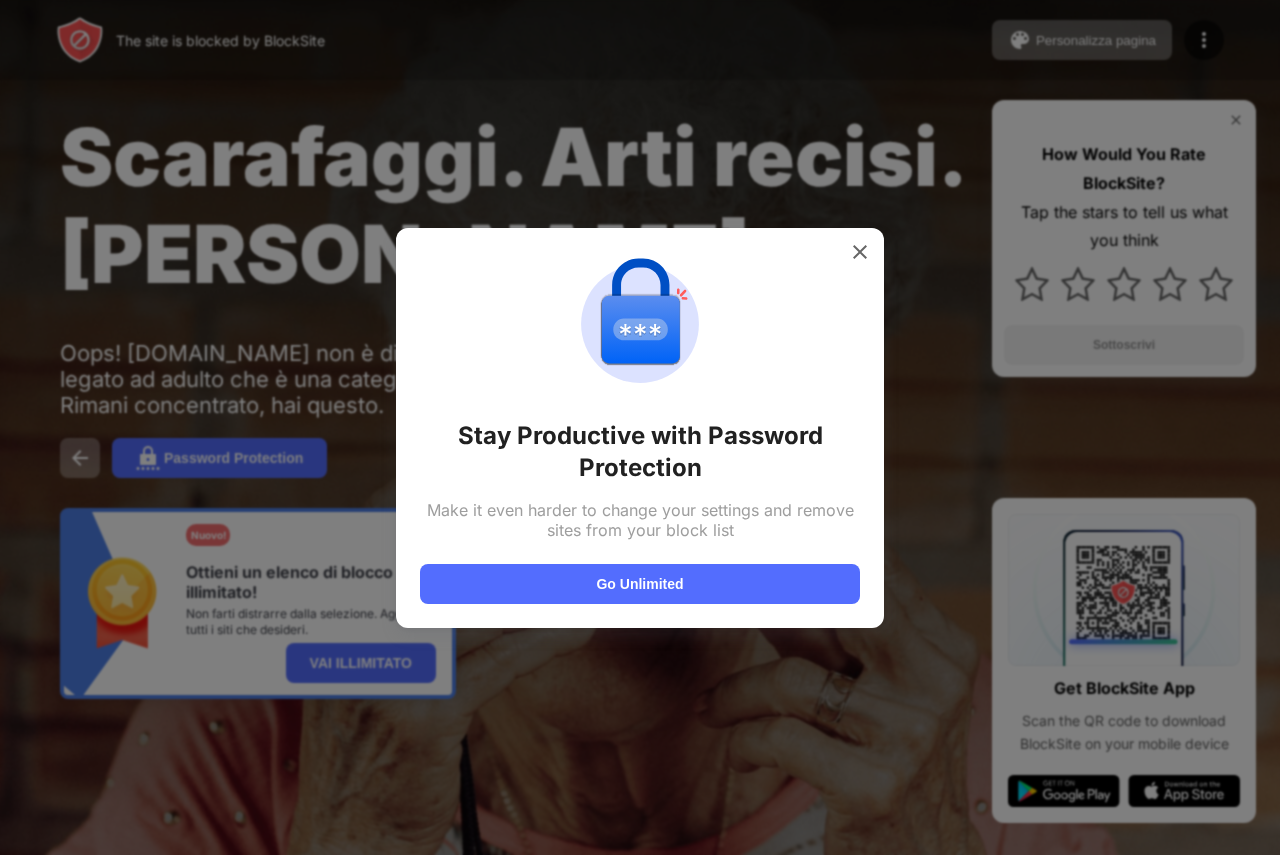 click at bounding box center (640, 427) 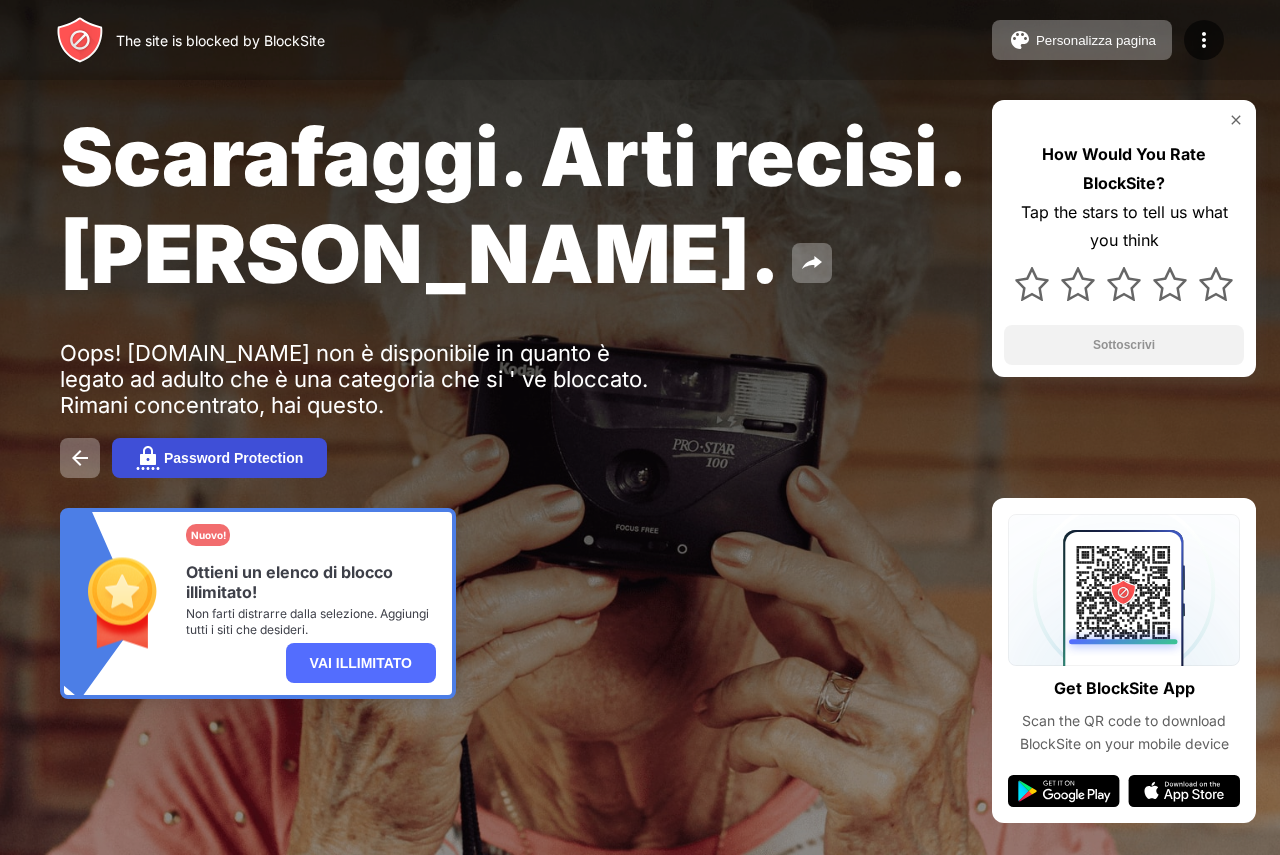 click on "Password Protection" at bounding box center [233, 458] 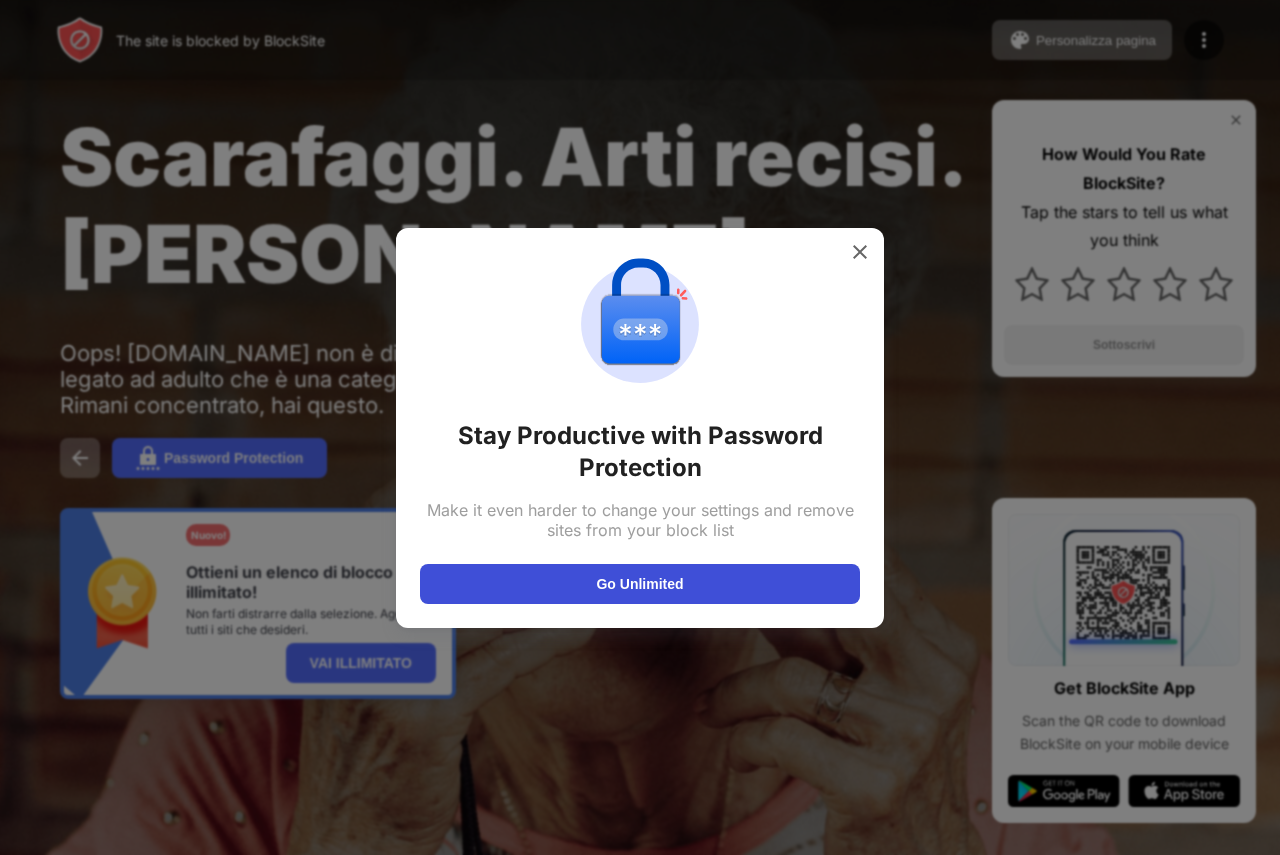click on "Go Unlimited" at bounding box center (640, 584) 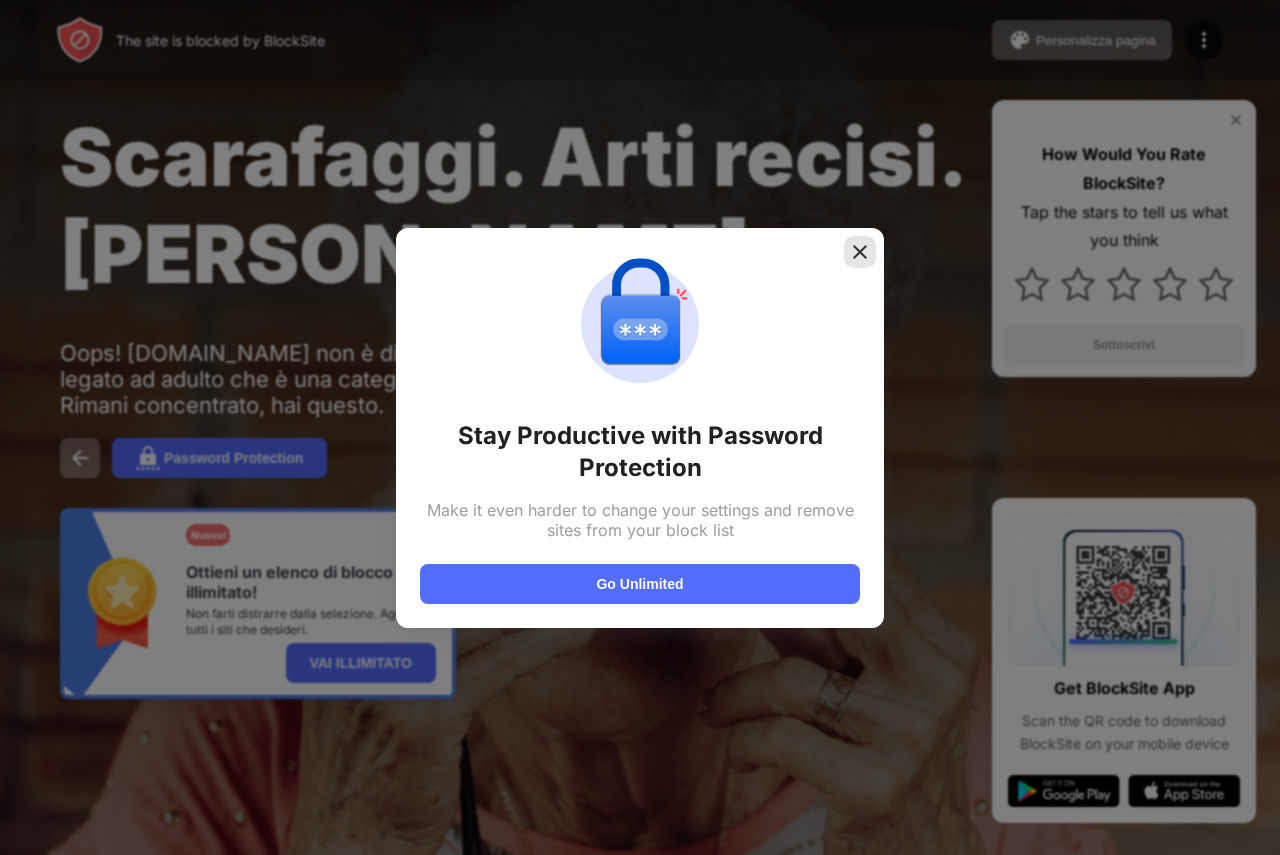 click at bounding box center (860, 252) 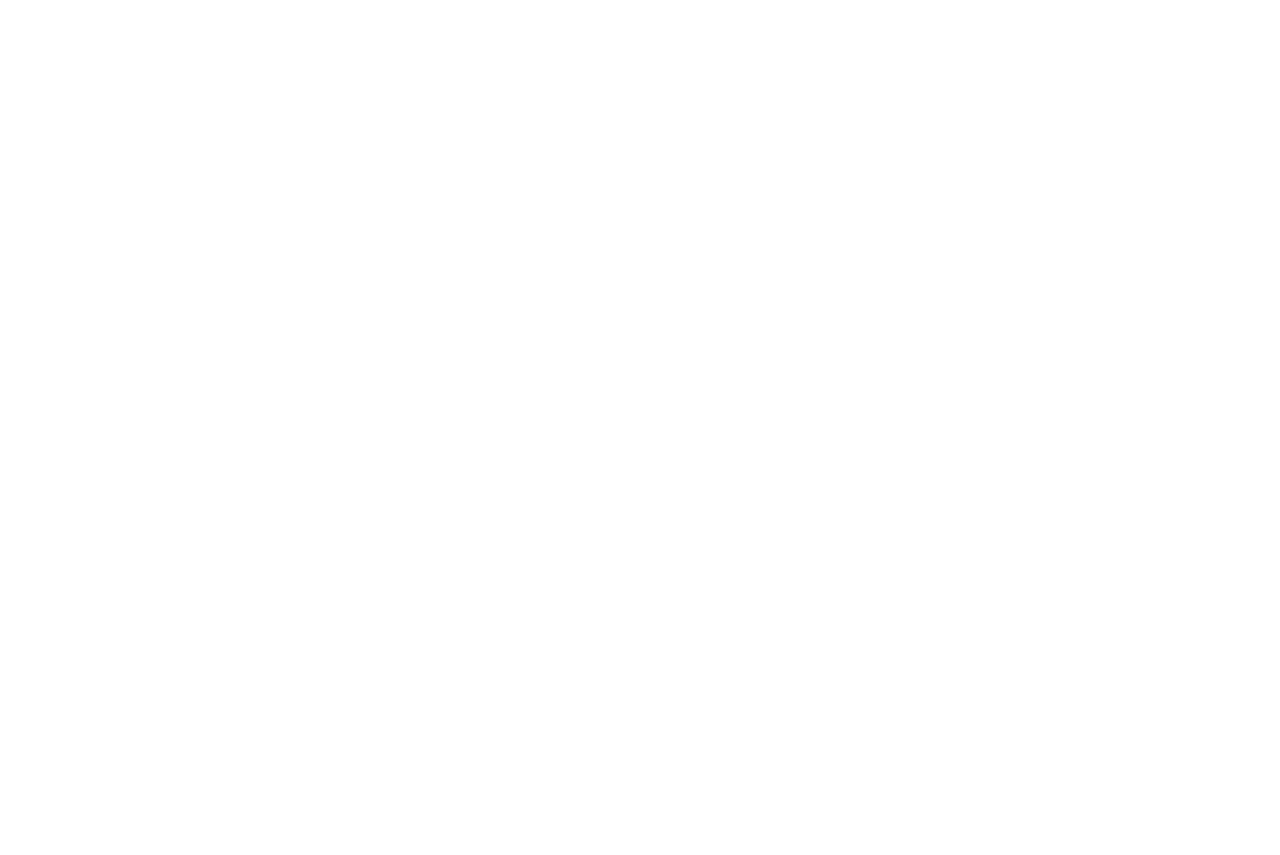 scroll, scrollTop: 0, scrollLeft: 0, axis: both 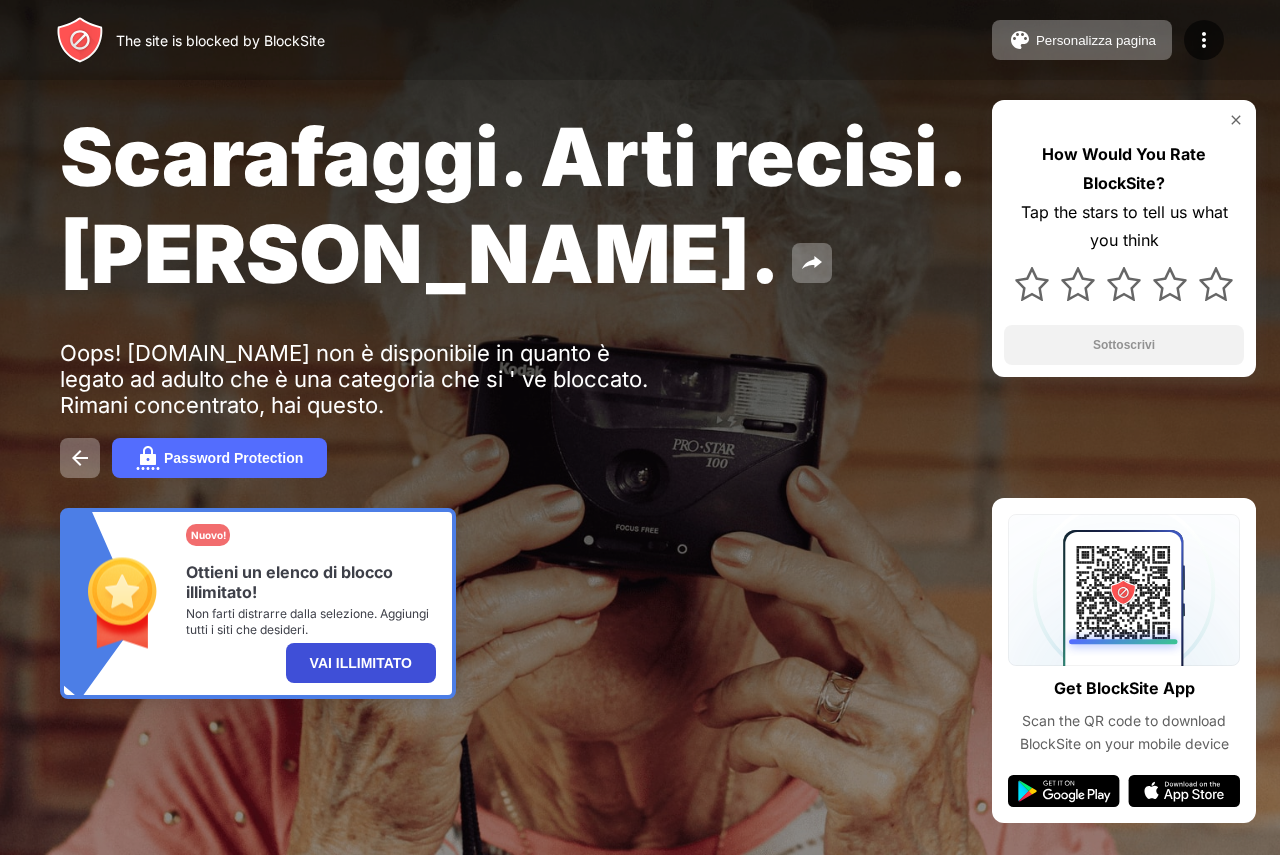 click on "VAI ILLIMITATO" at bounding box center [361, 663] 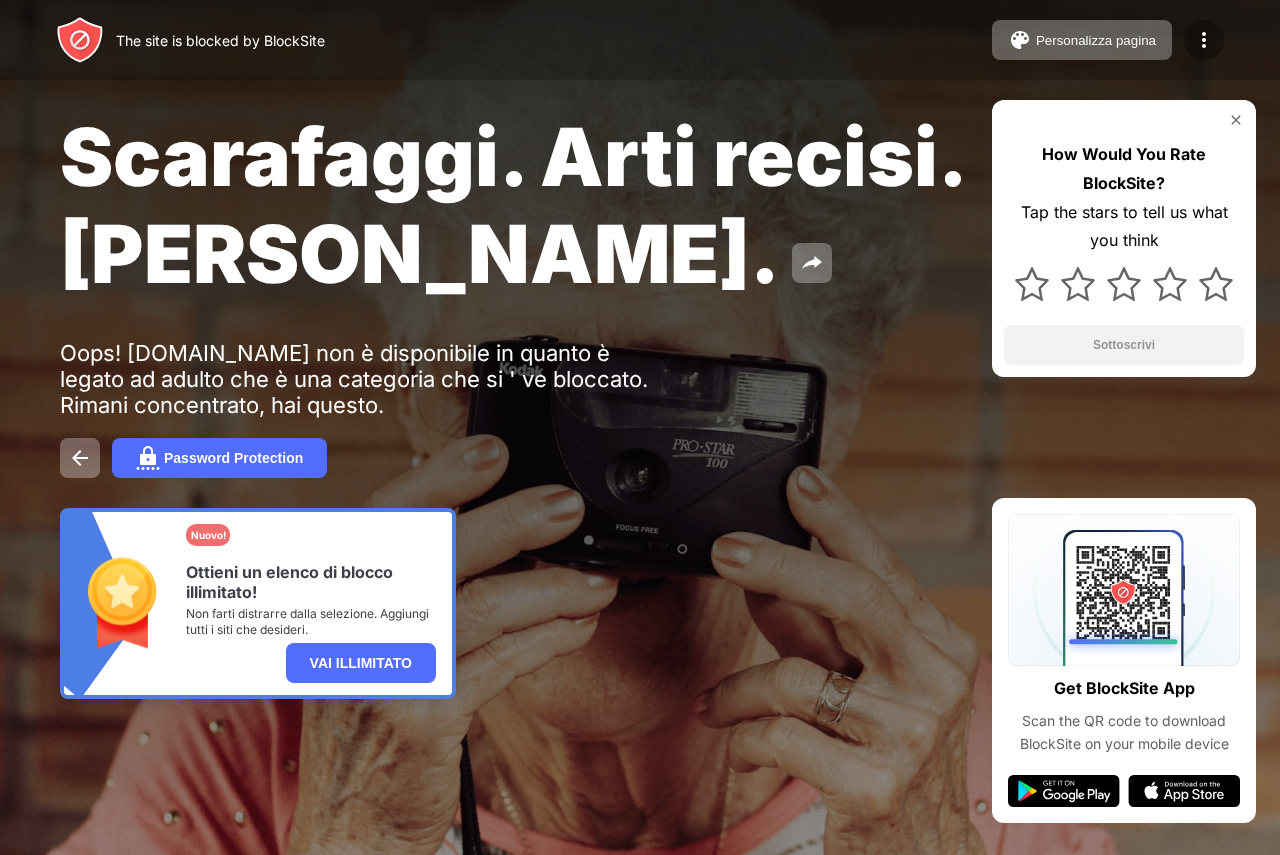 click at bounding box center [1204, 40] 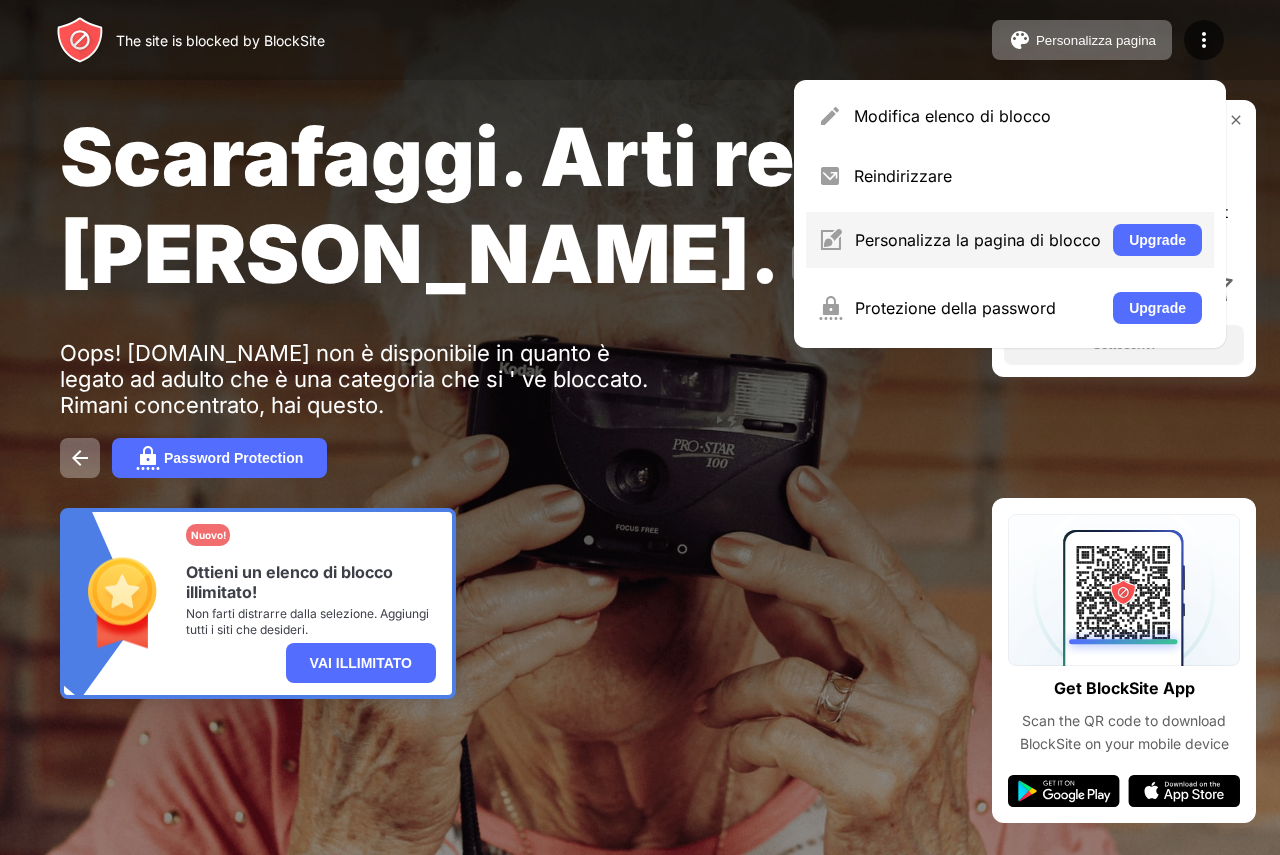 click on "Personalizza la pagina di blocco" at bounding box center (978, 240) 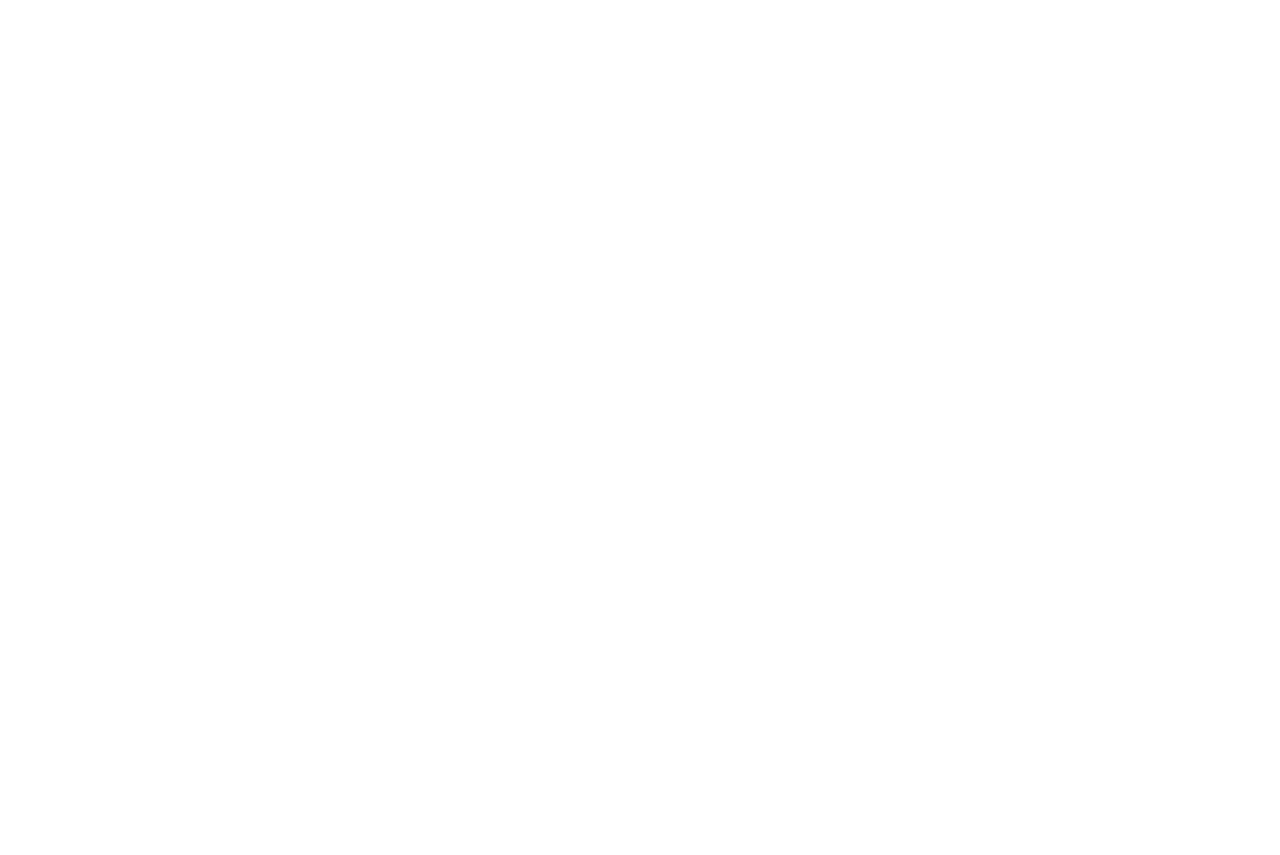 scroll, scrollTop: 0, scrollLeft: 0, axis: both 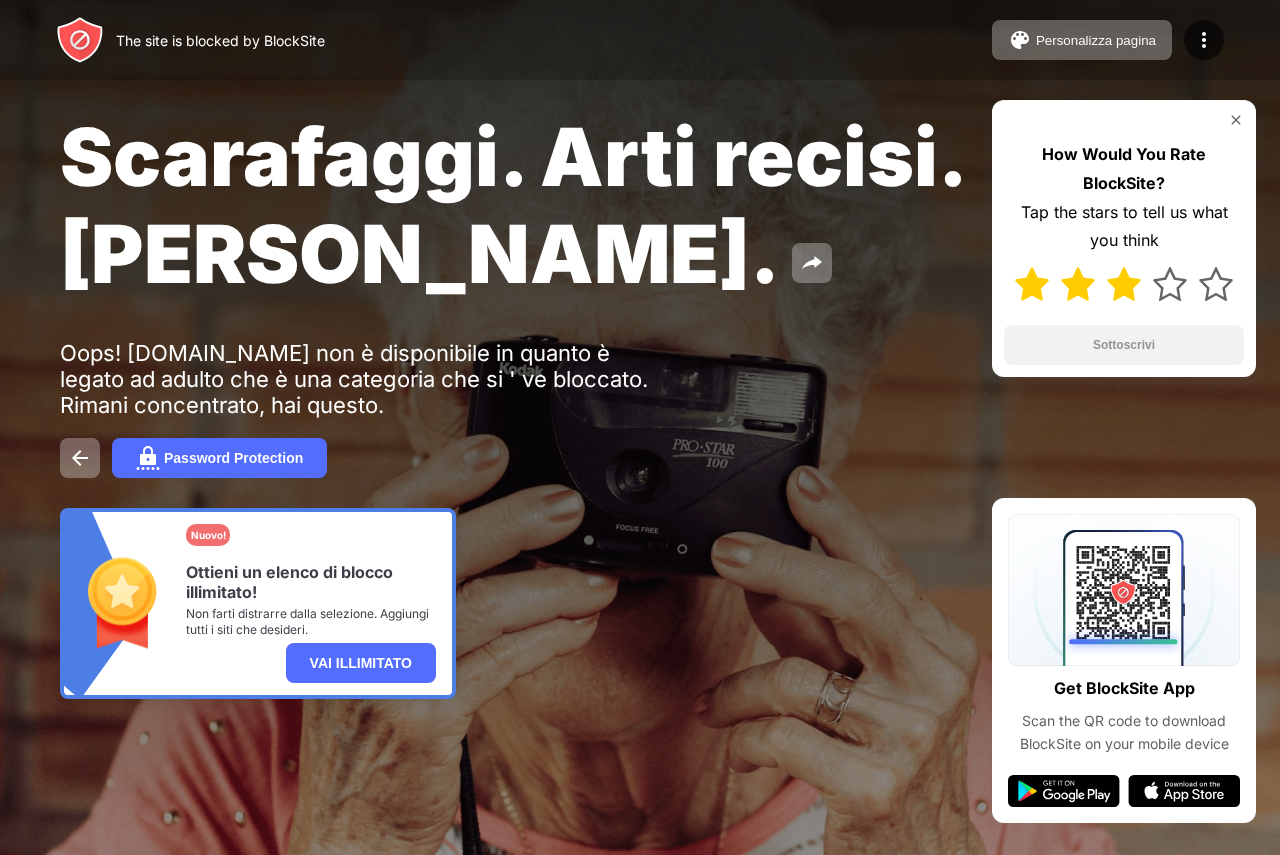 click at bounding box center [1124, 284] 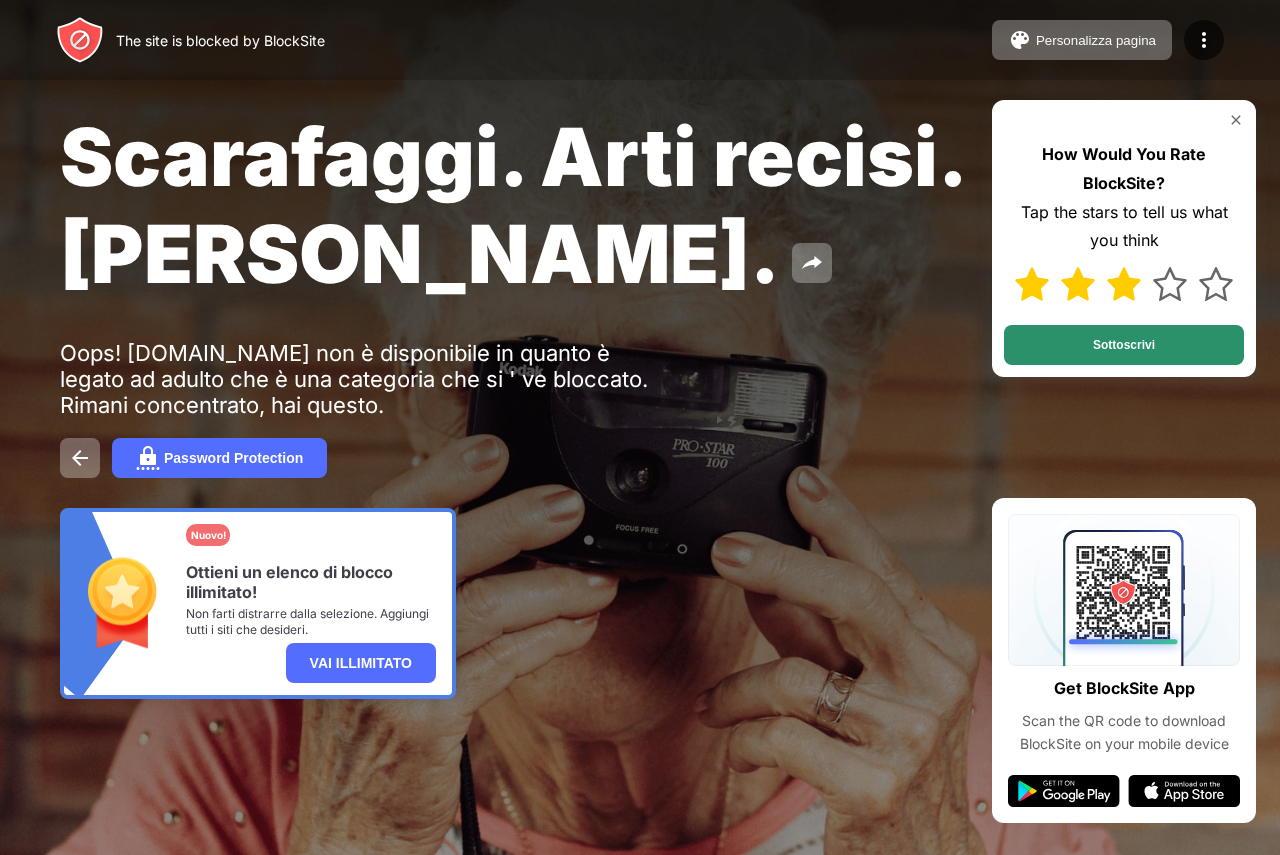 click on "Sottoscrivi" at bounding box center [1124, 345] 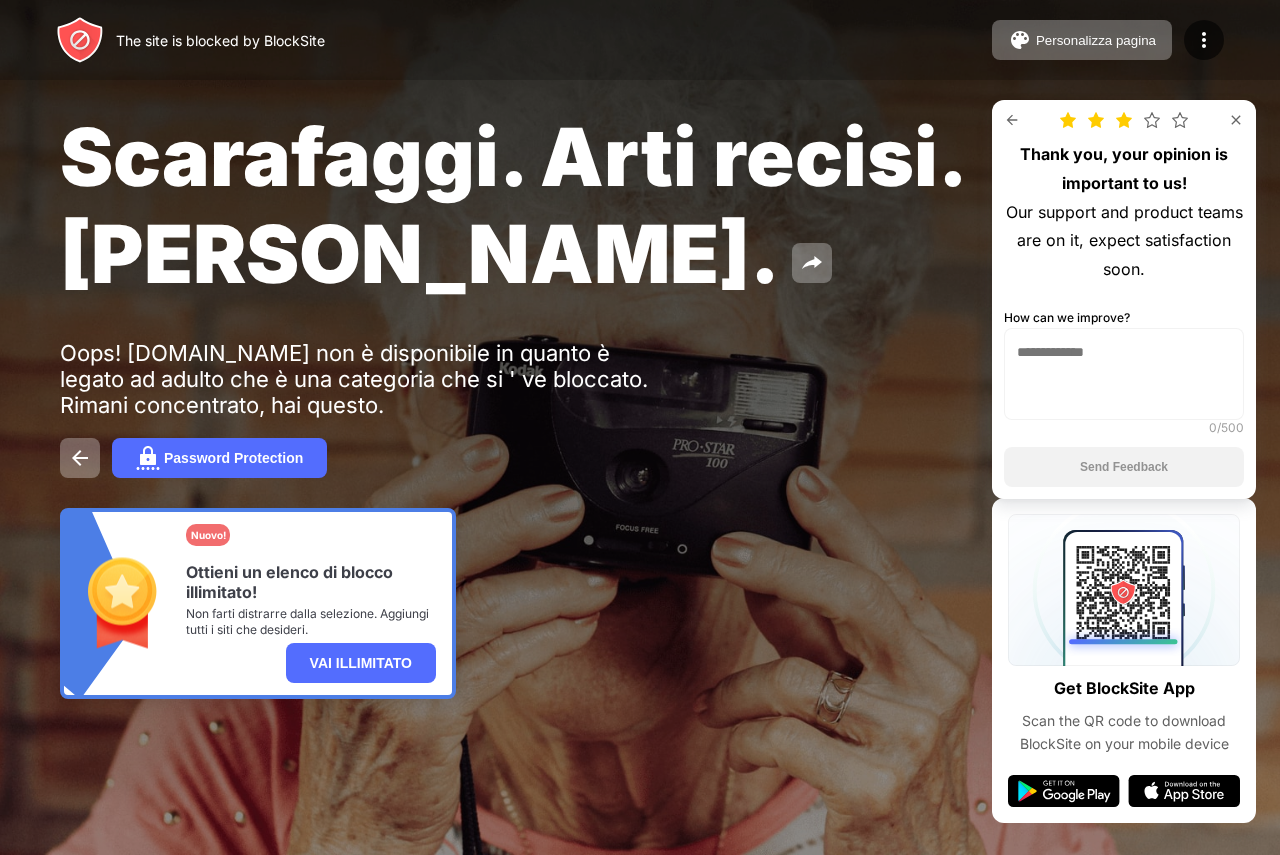 click at bounding box center [1236, 120] 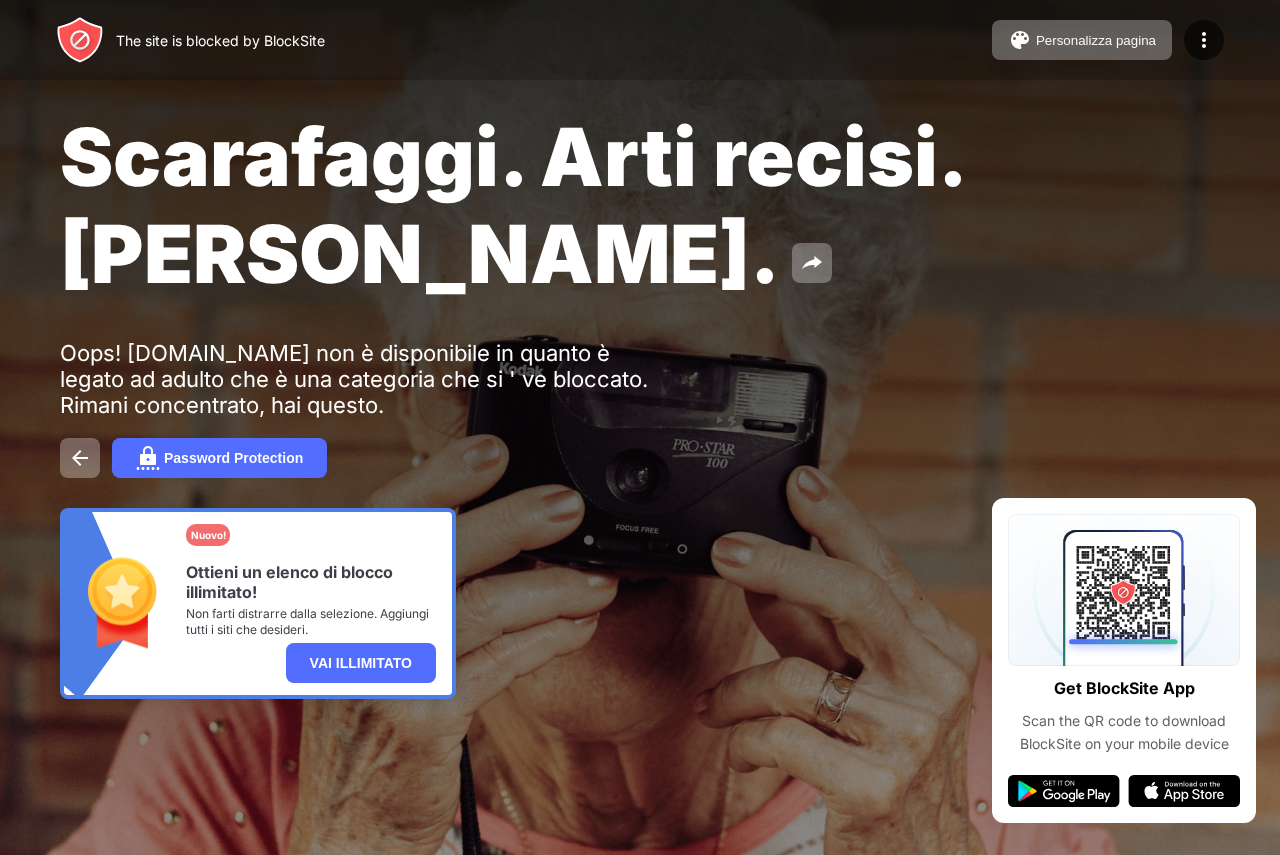 click on "Scarafaggi. Arti recisi. John Goodman. Oops! amatorybellel3s1.com  non è disponibile in quanto è legato ad adulto che è una categoria che si ' ve bloccato. Rimani concentrato, hai questo. Password Protection Nuovo! Ottieni un elenco di blocco illimitato! Non farti distrarre dalla selezione. Aggiungi tutti i siti che desideri. VAI ILLIMITATO" at bounding box center [640, 403] 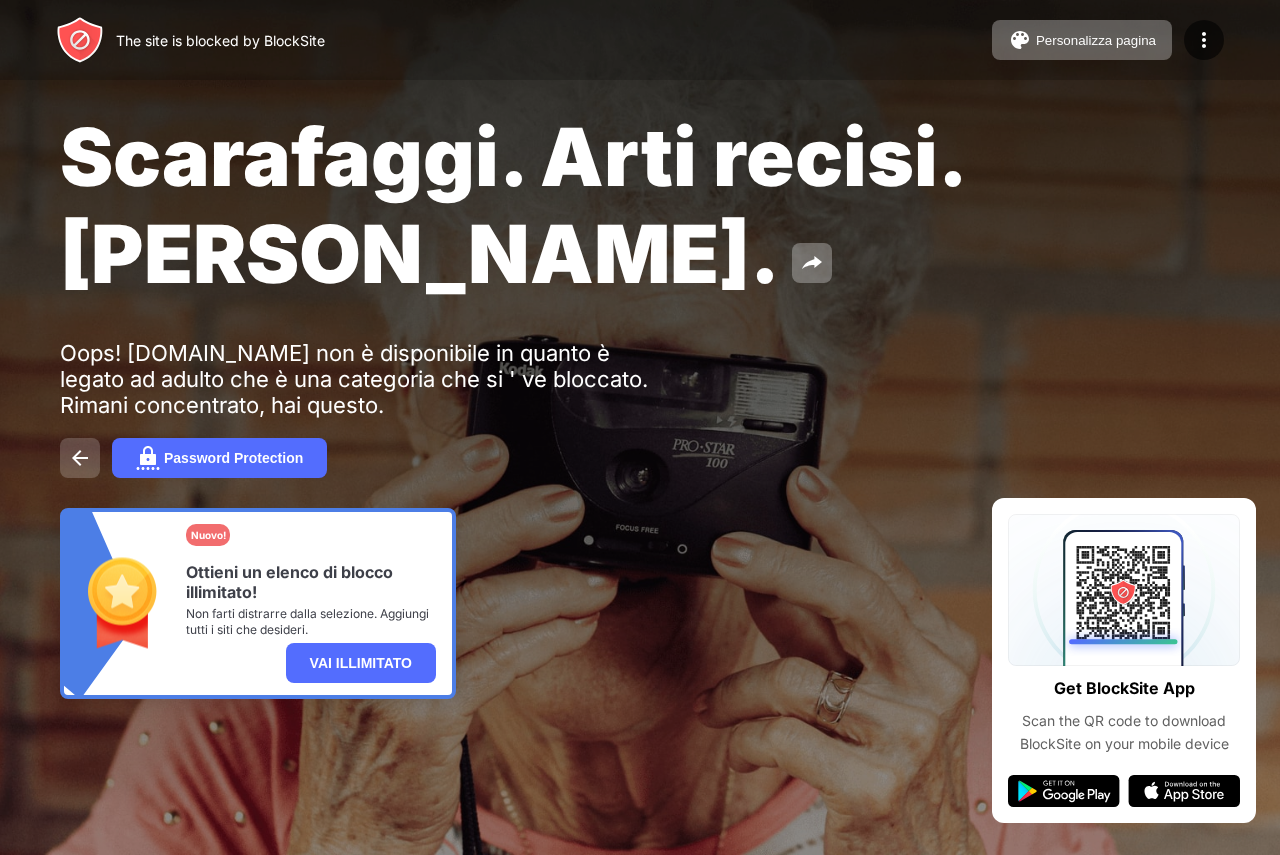 click at bounding box center (80, 458) 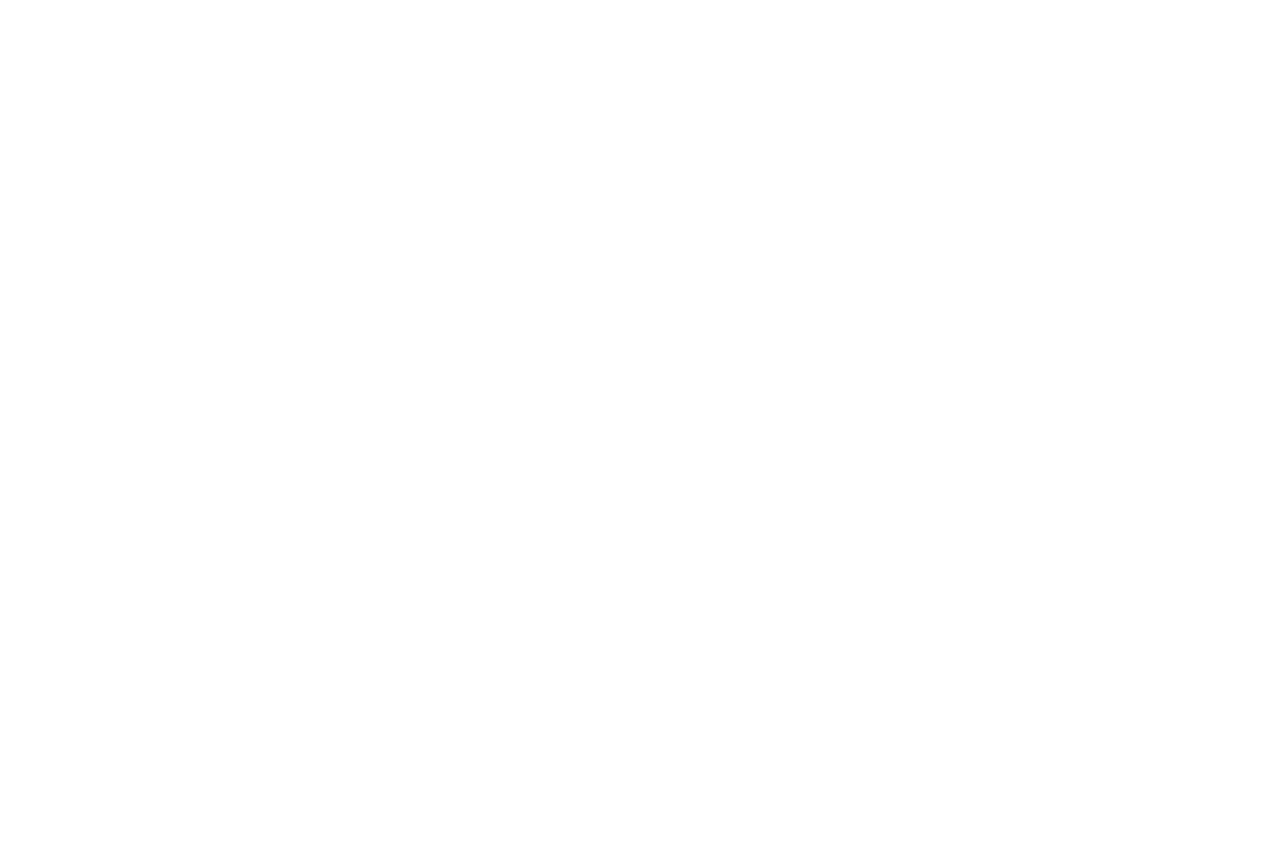 scroll, scrollTop: 0, scrollLeft: 0, axis: both 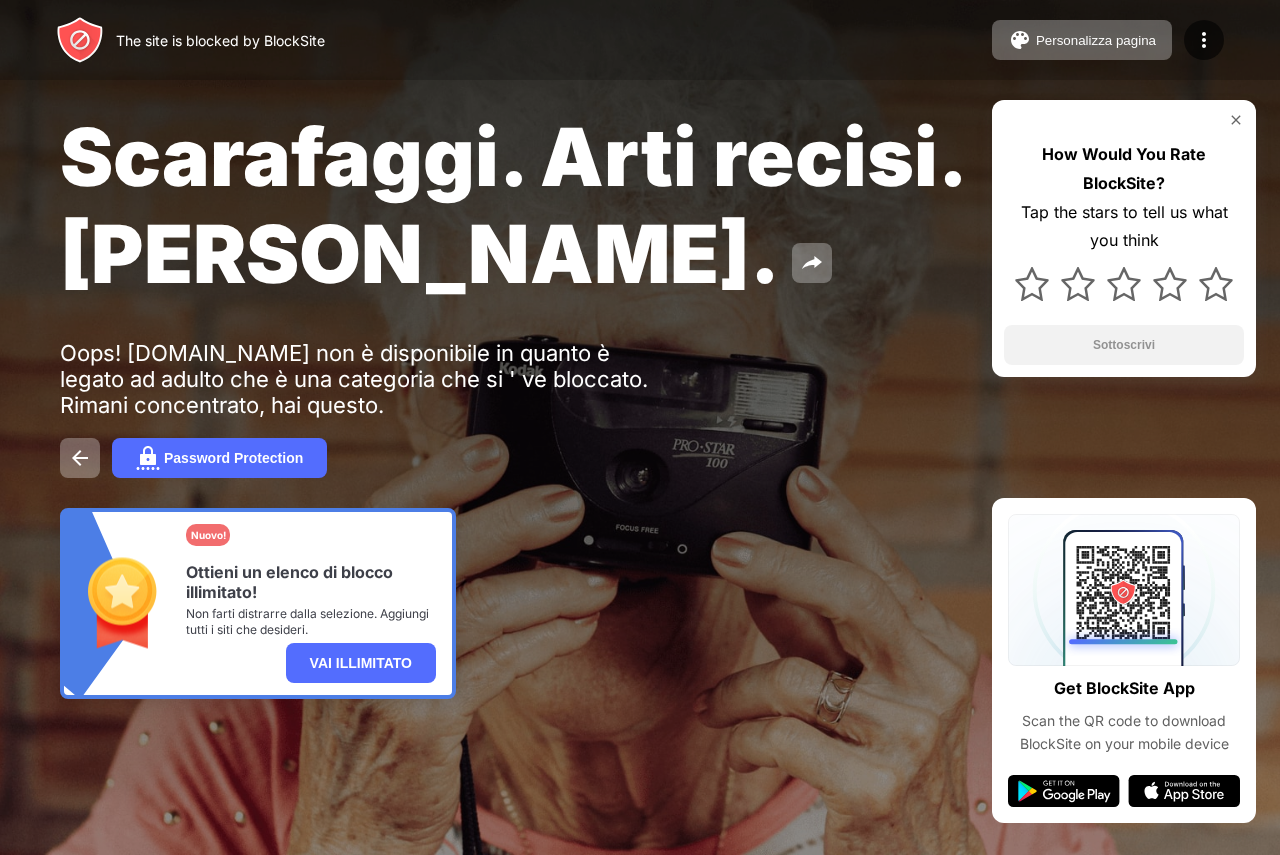 drag, startPoint x: 0, startPoint y: 0, endPoint x: 463, endPoint y: 452, distance: 647.04944 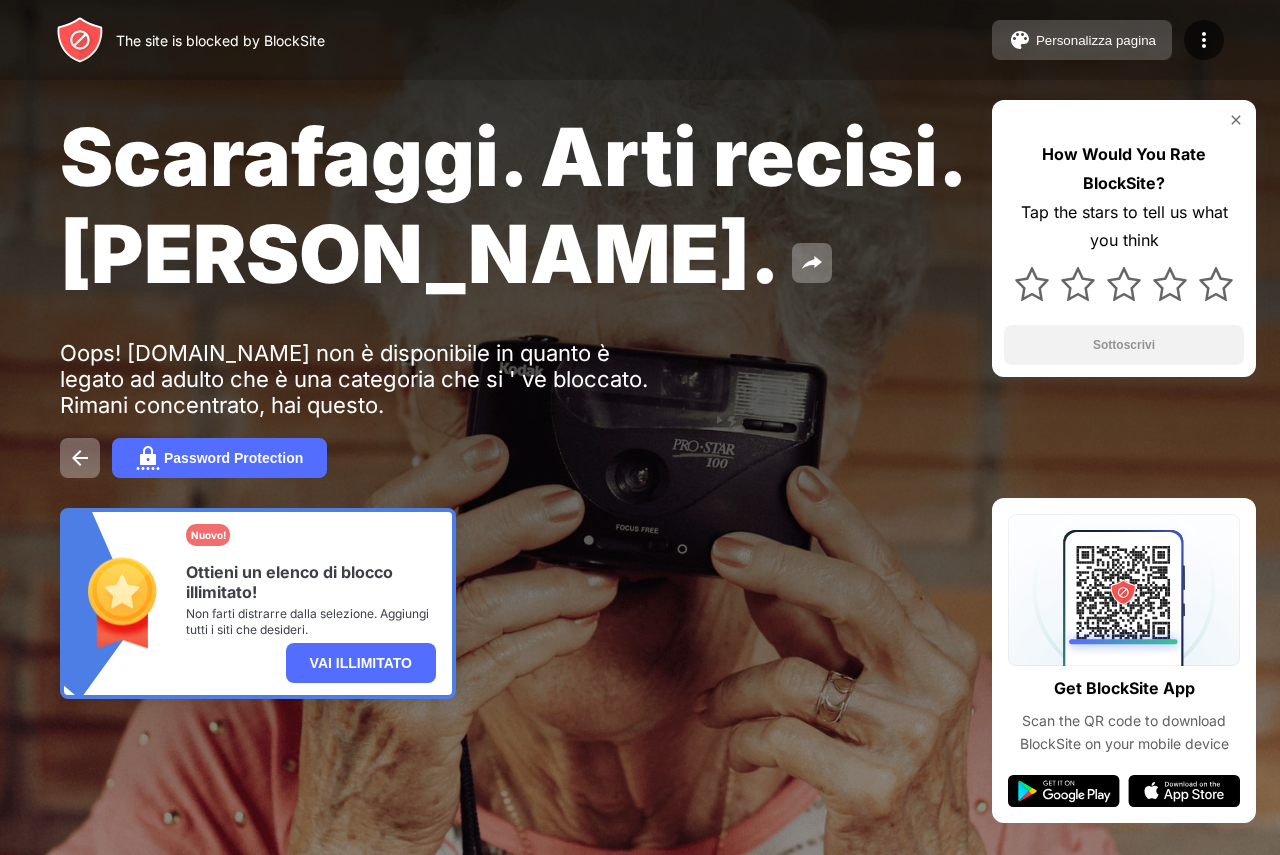 click on "Personalizza pagina" at bounding box center (1096, 40) 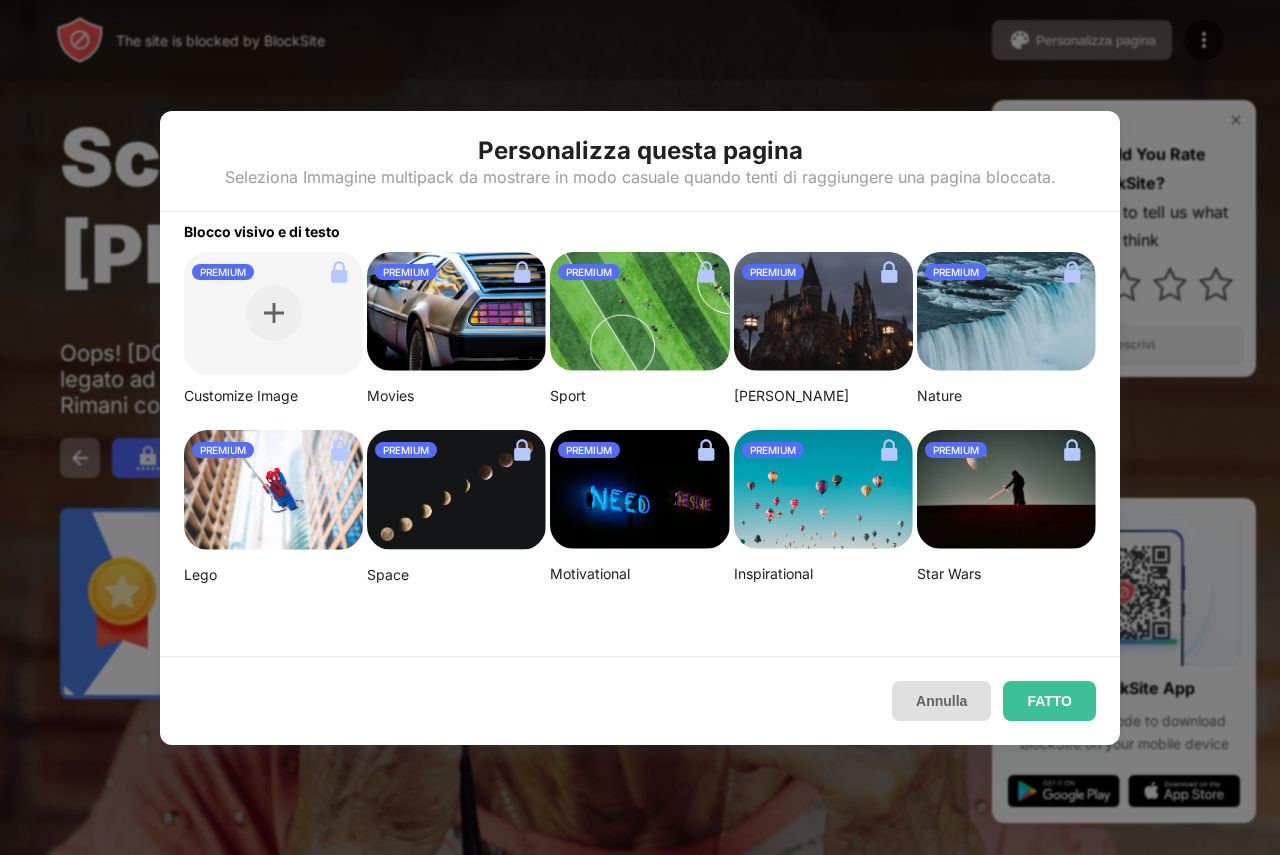 click on "Annulla" at bounding box center [941, 701] 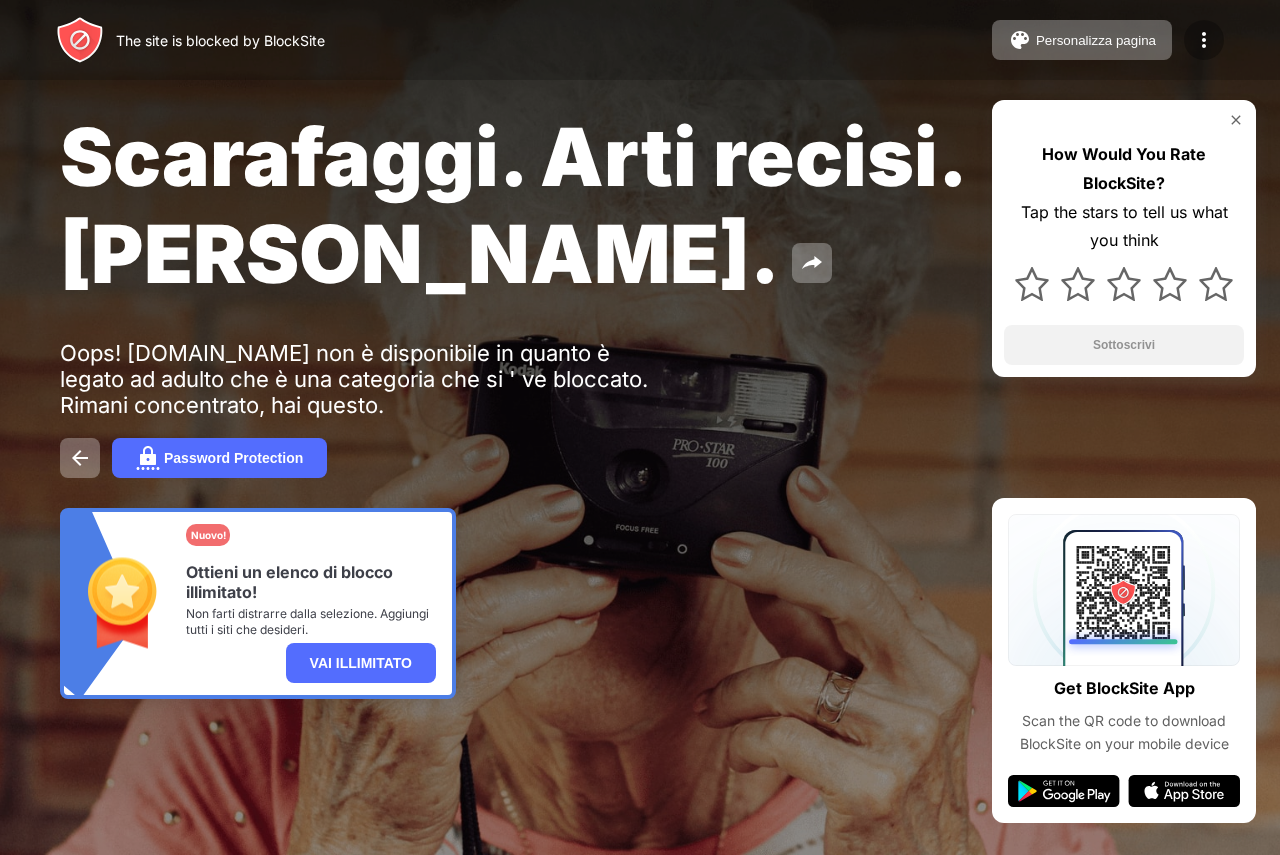 click at bounding box center [1204, 40] 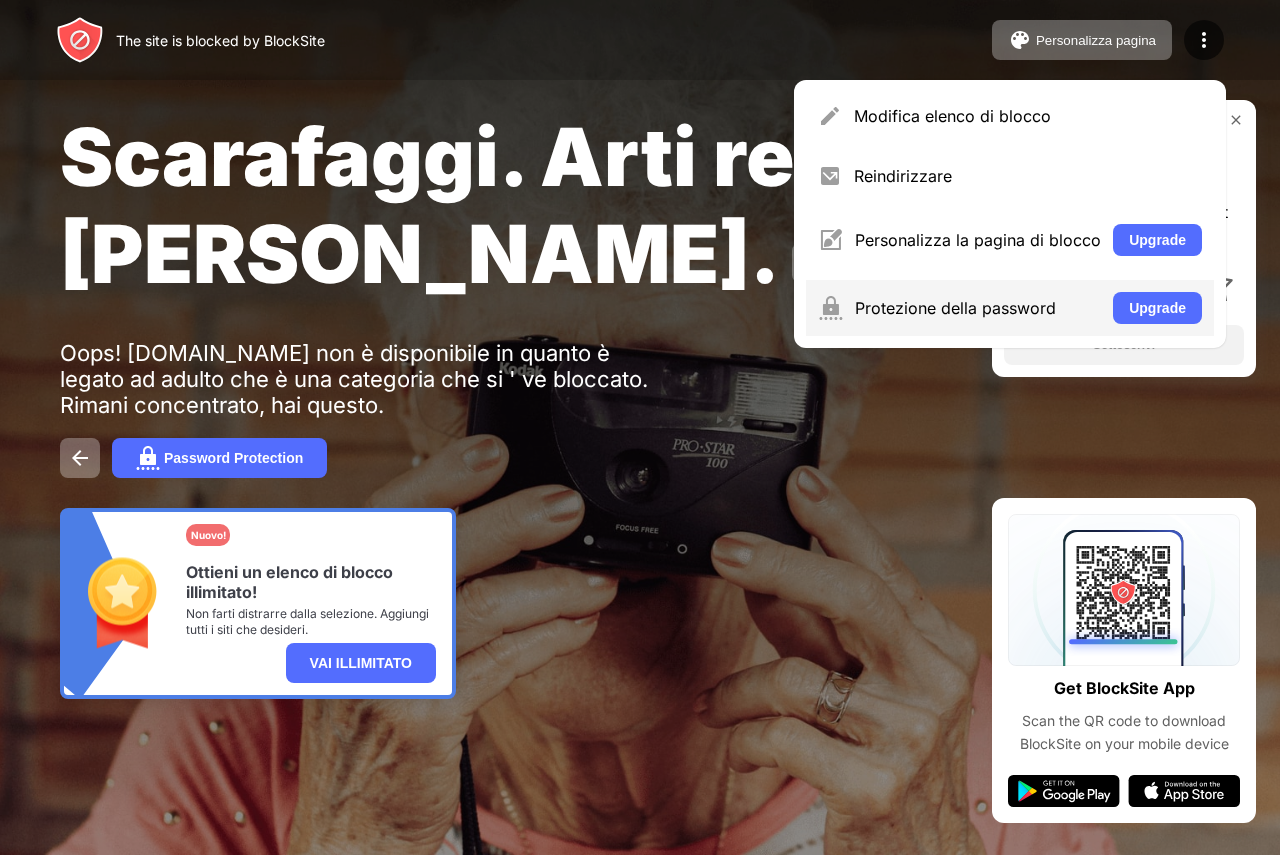 click on "Protezione della password Upgrade" at bounding box center [1010, 308] 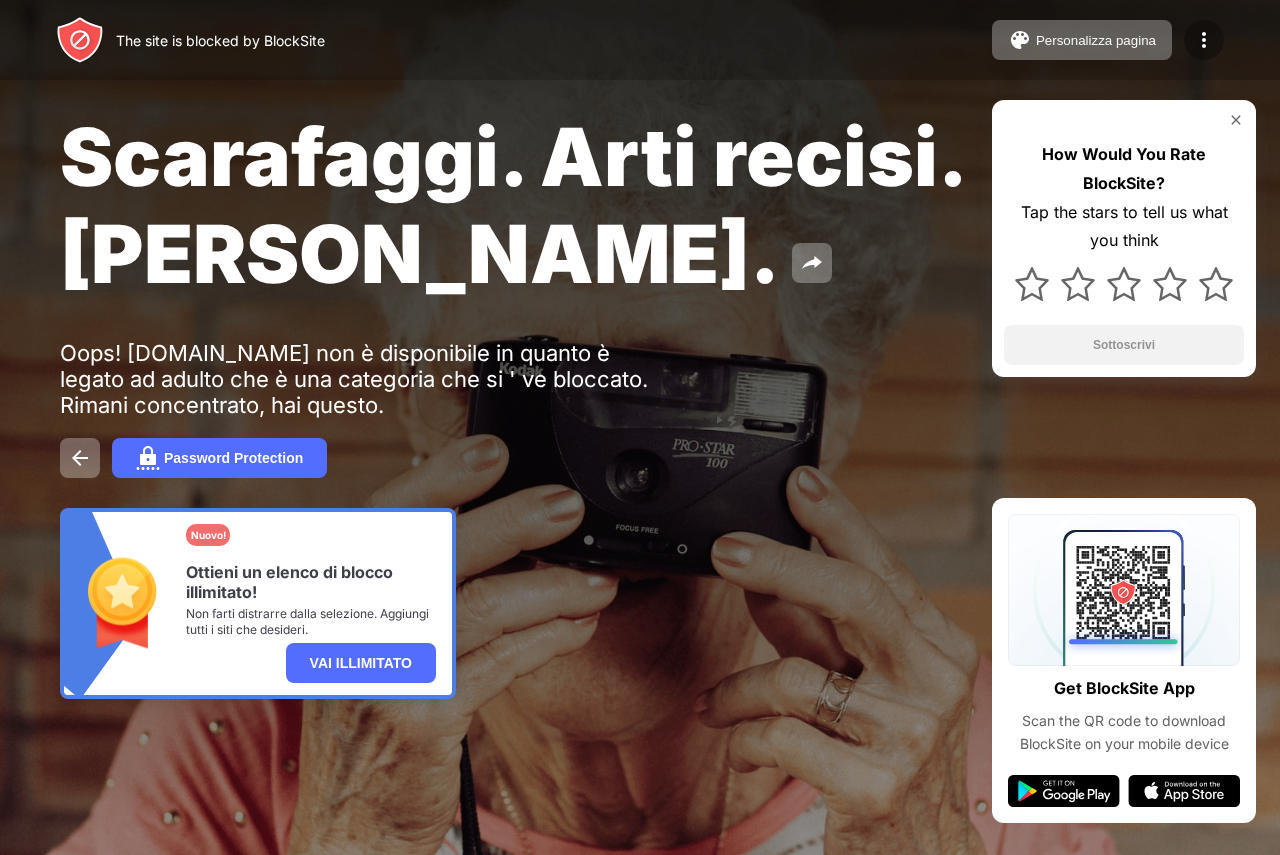 click at bounding box center (1204, 40) 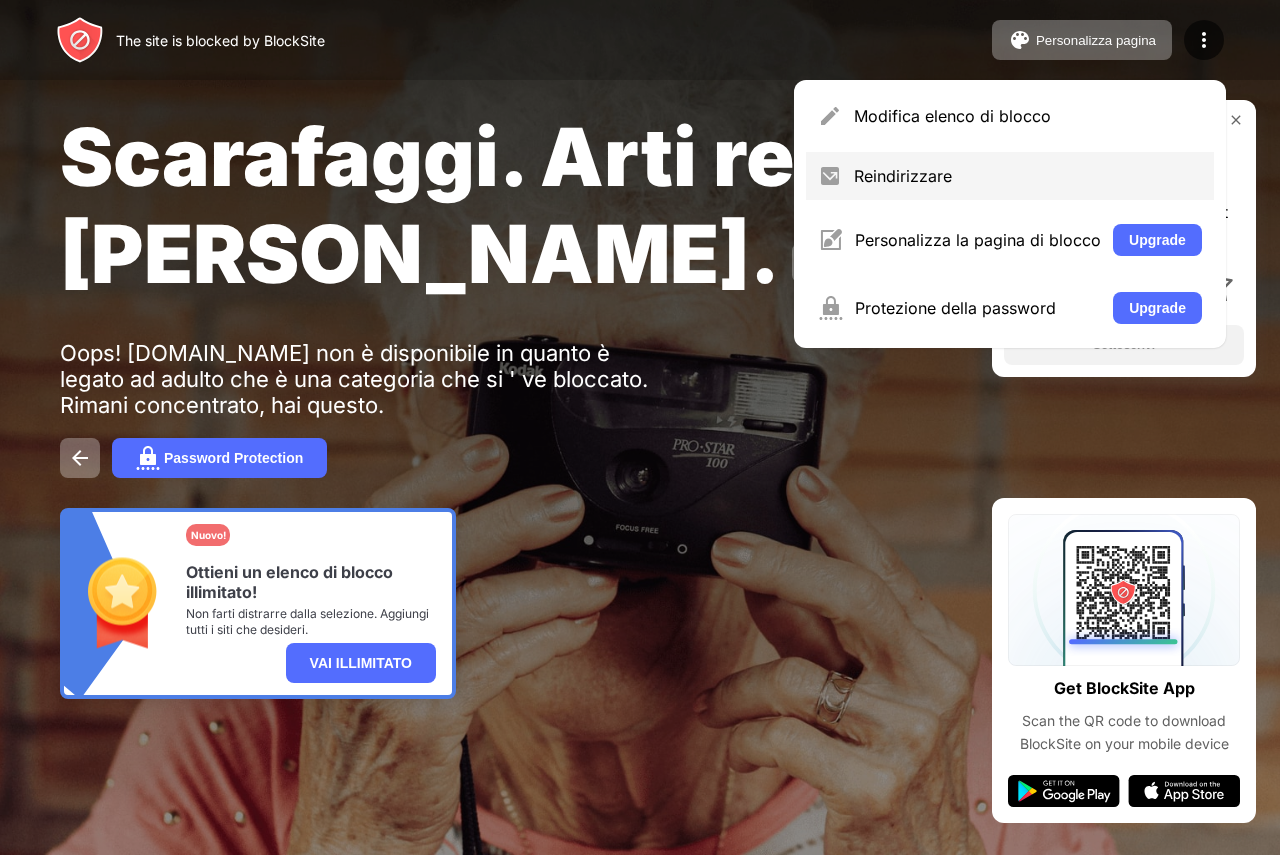 click on "Reindirizzare" at bounding box center (1028, 176) 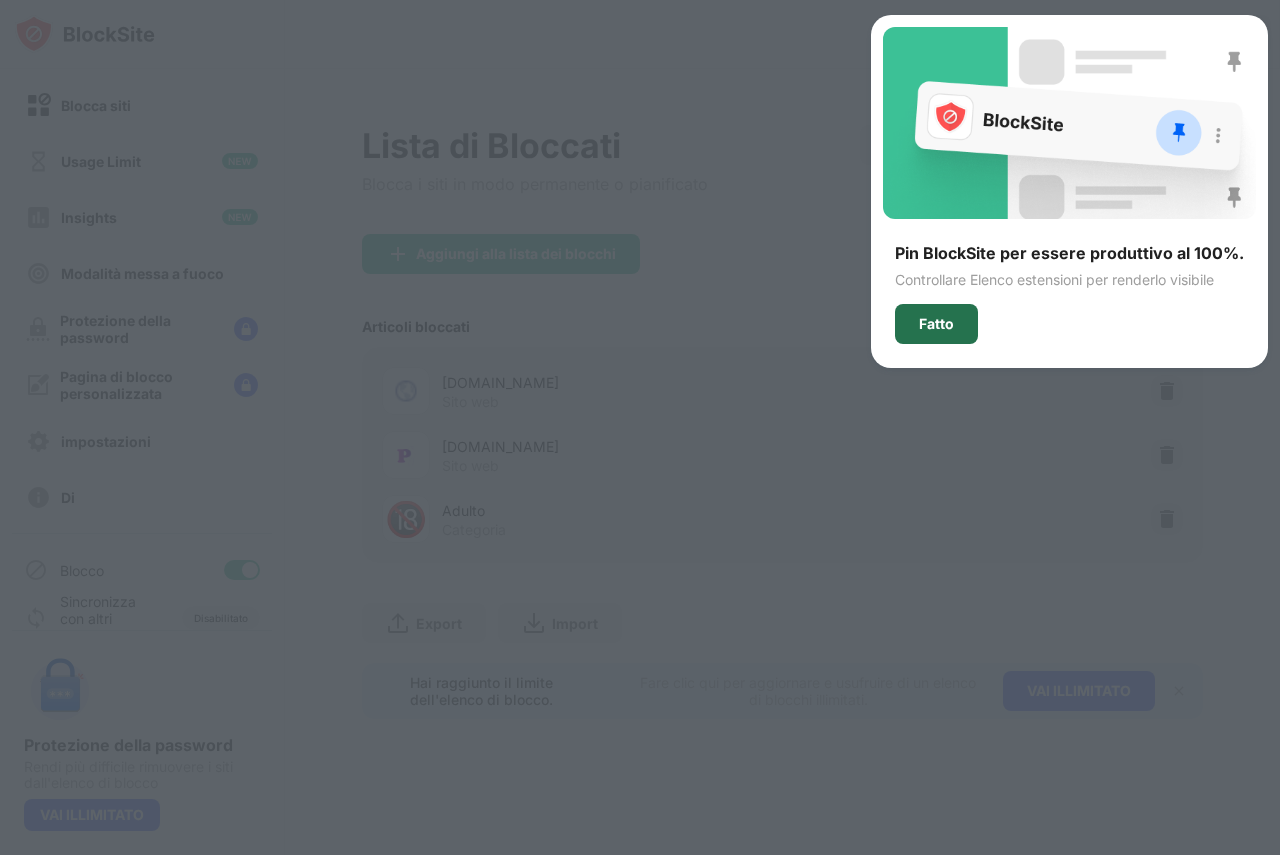 click on "Fatto" at bounding box center (936, 324) 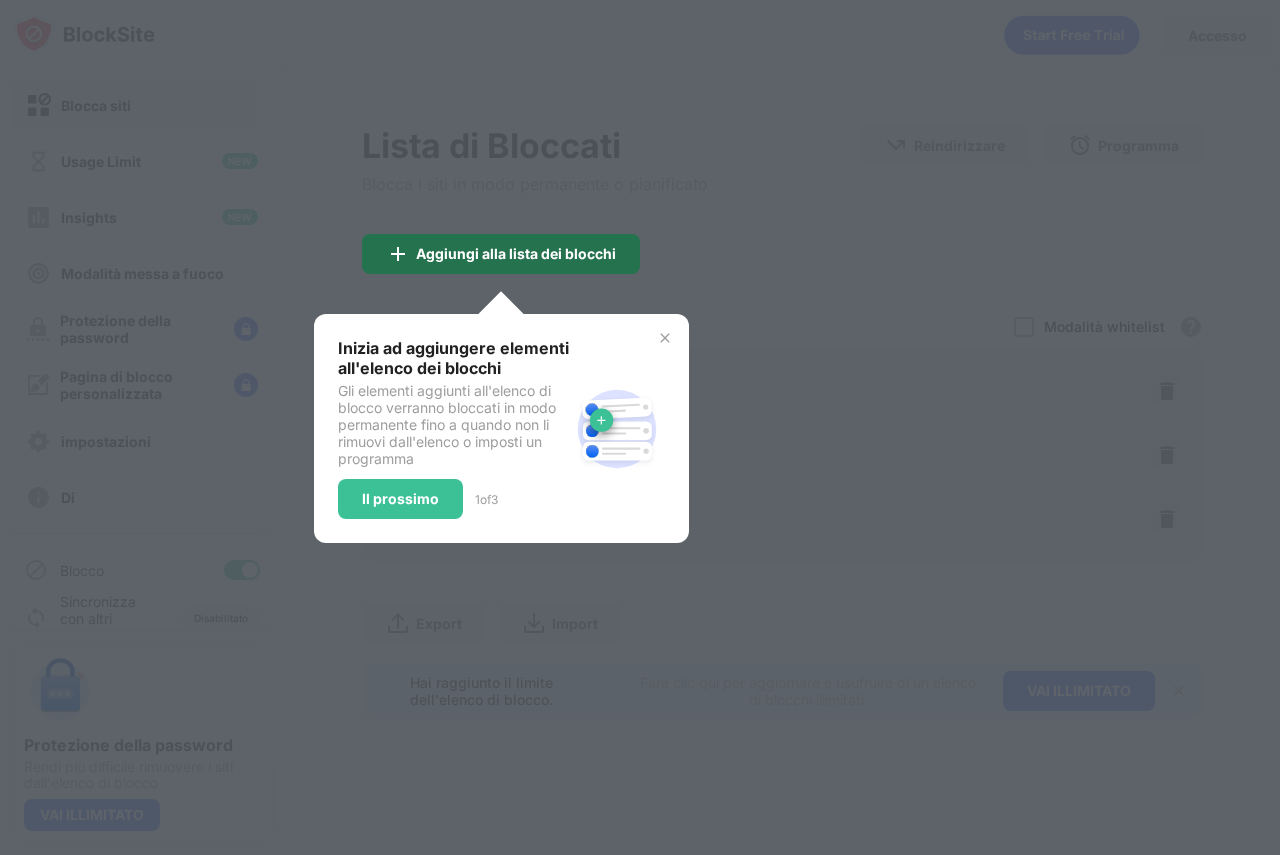 click on "Aggiungi alla lista dei blocchi" at bounding box center (501, 254) 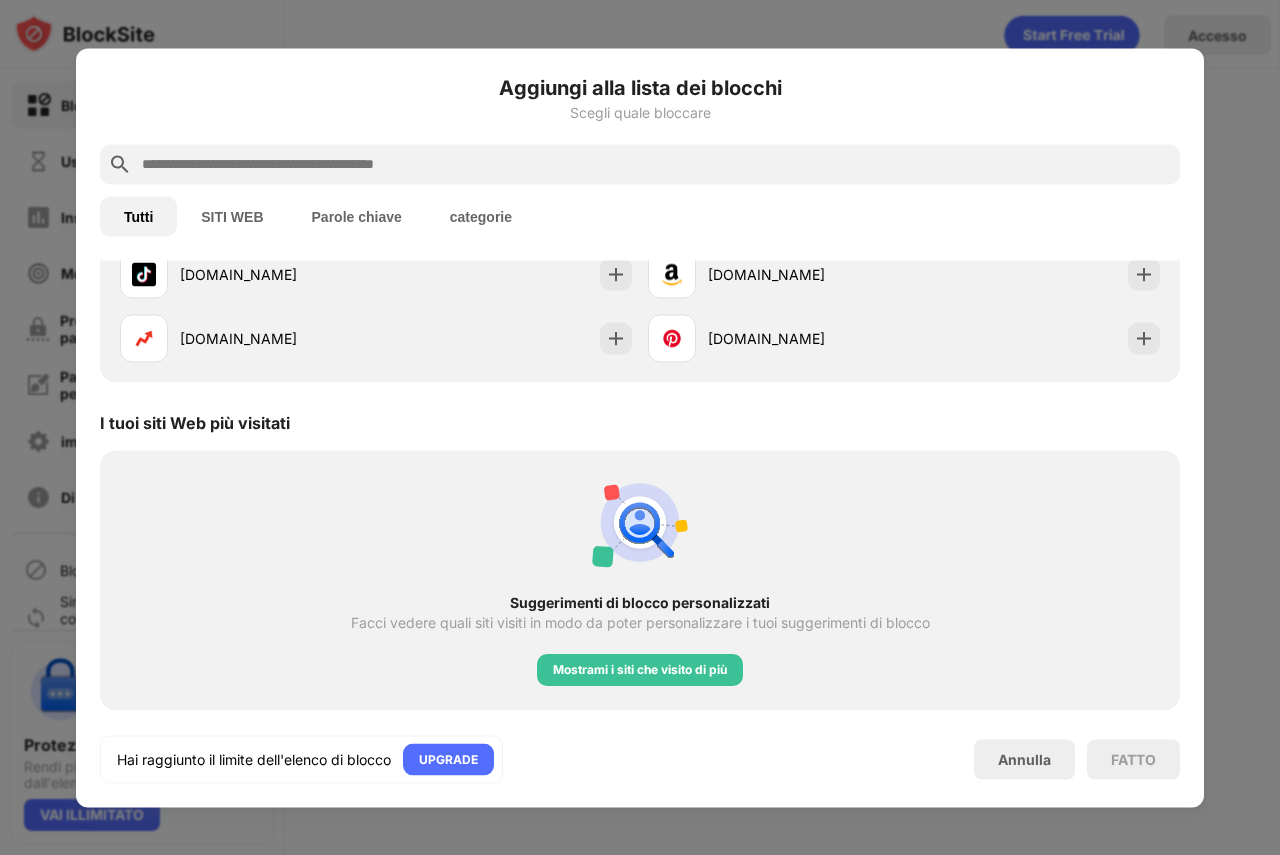 scroll, scrollTop: 600, scrollLeft: 0, axis: vertical 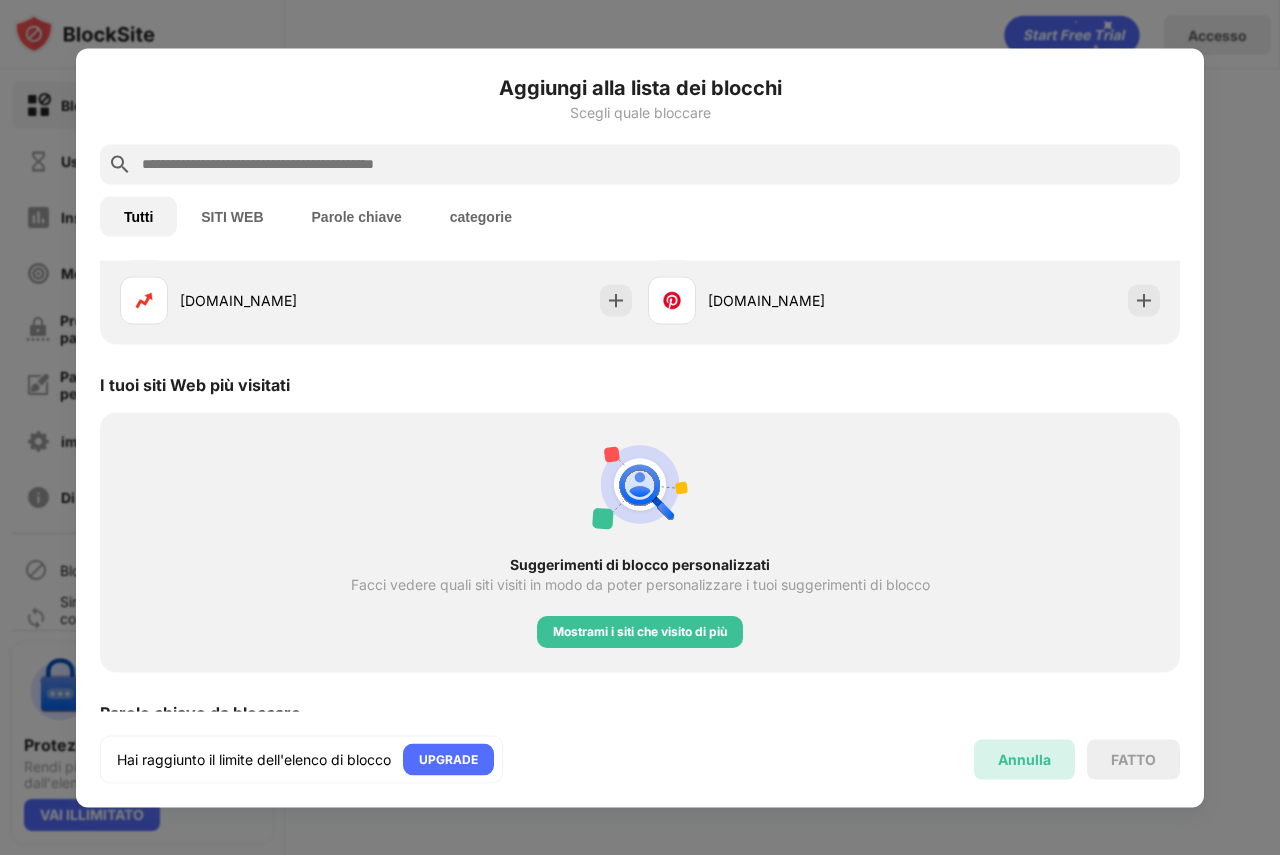 click on "Annulla" at bounding box center (1024, 759) 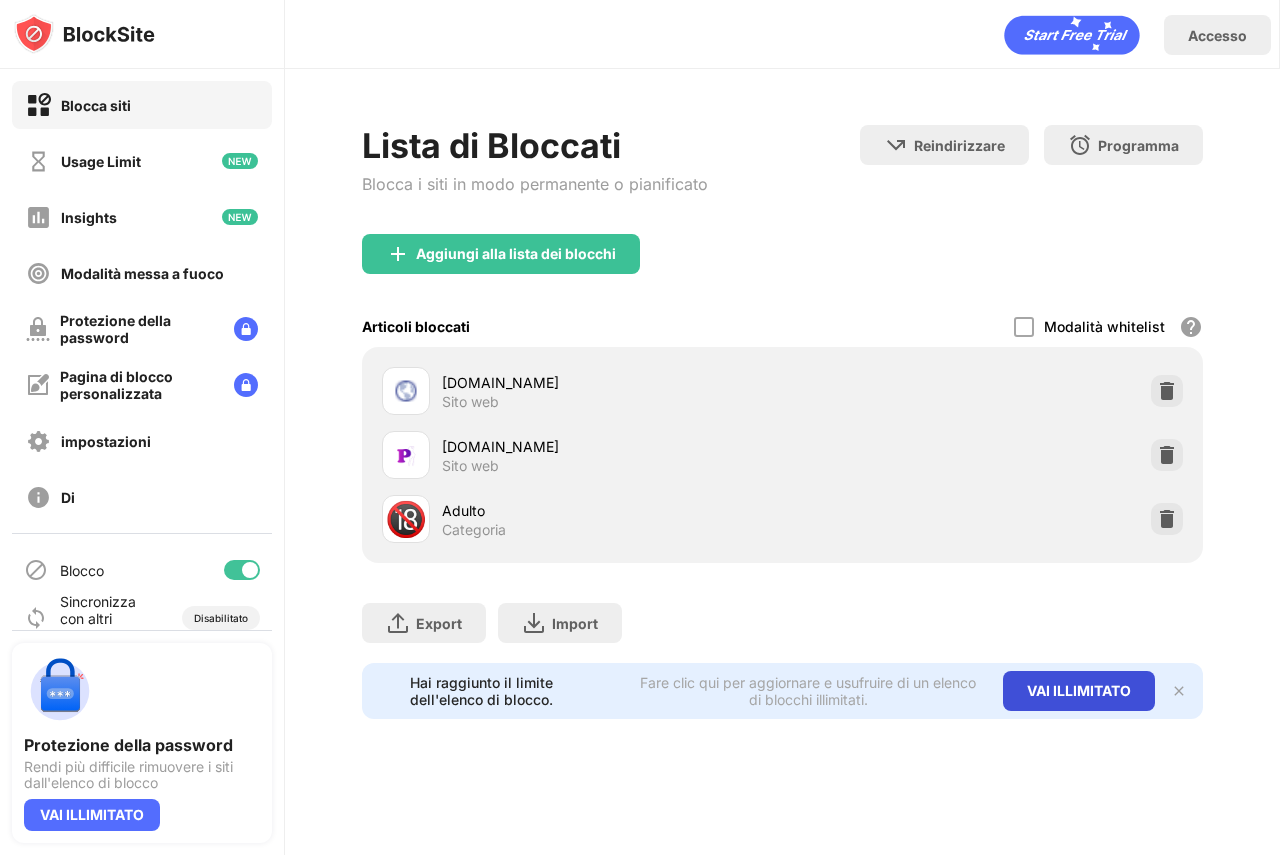 click on "VAI ILLIMITATO" at bounding box center (1079, 691) 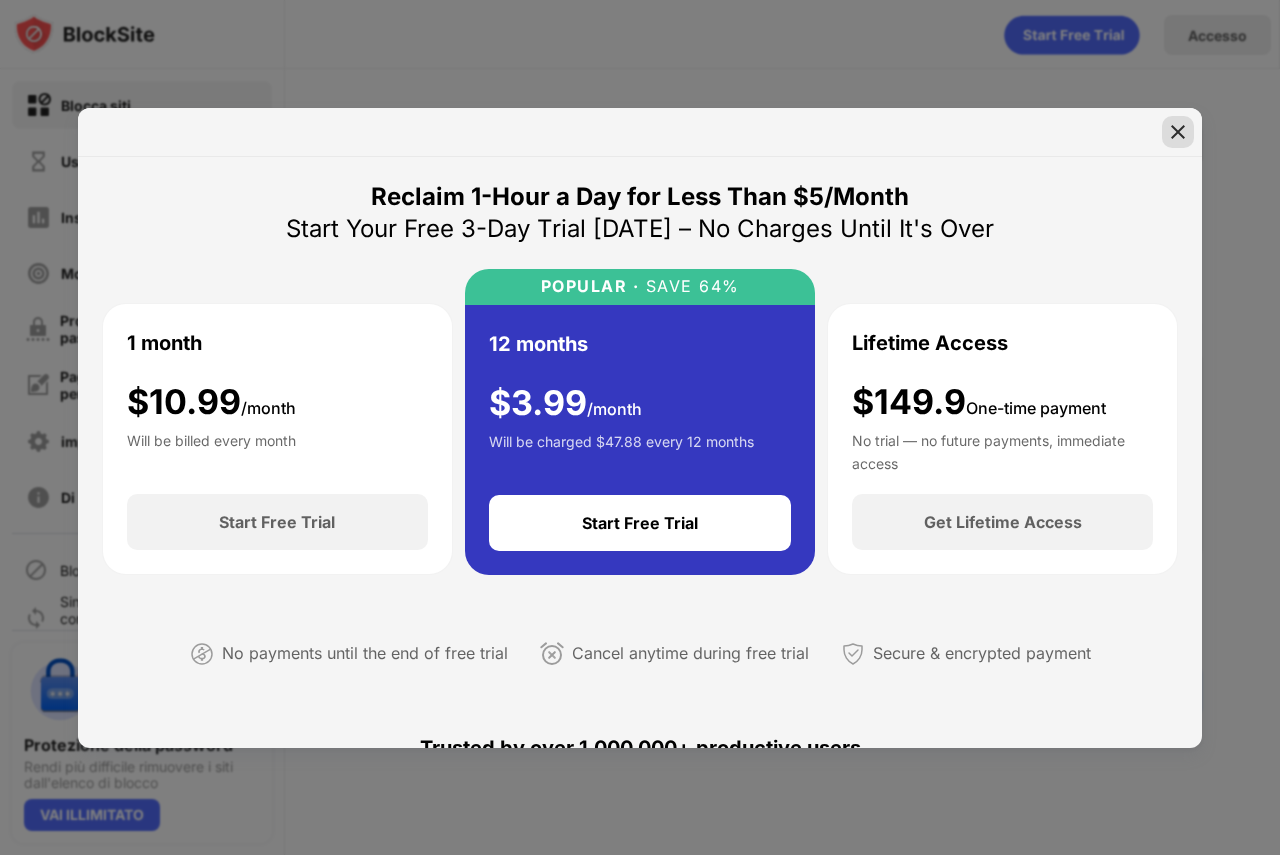 click at bounding box center [1178, 132] 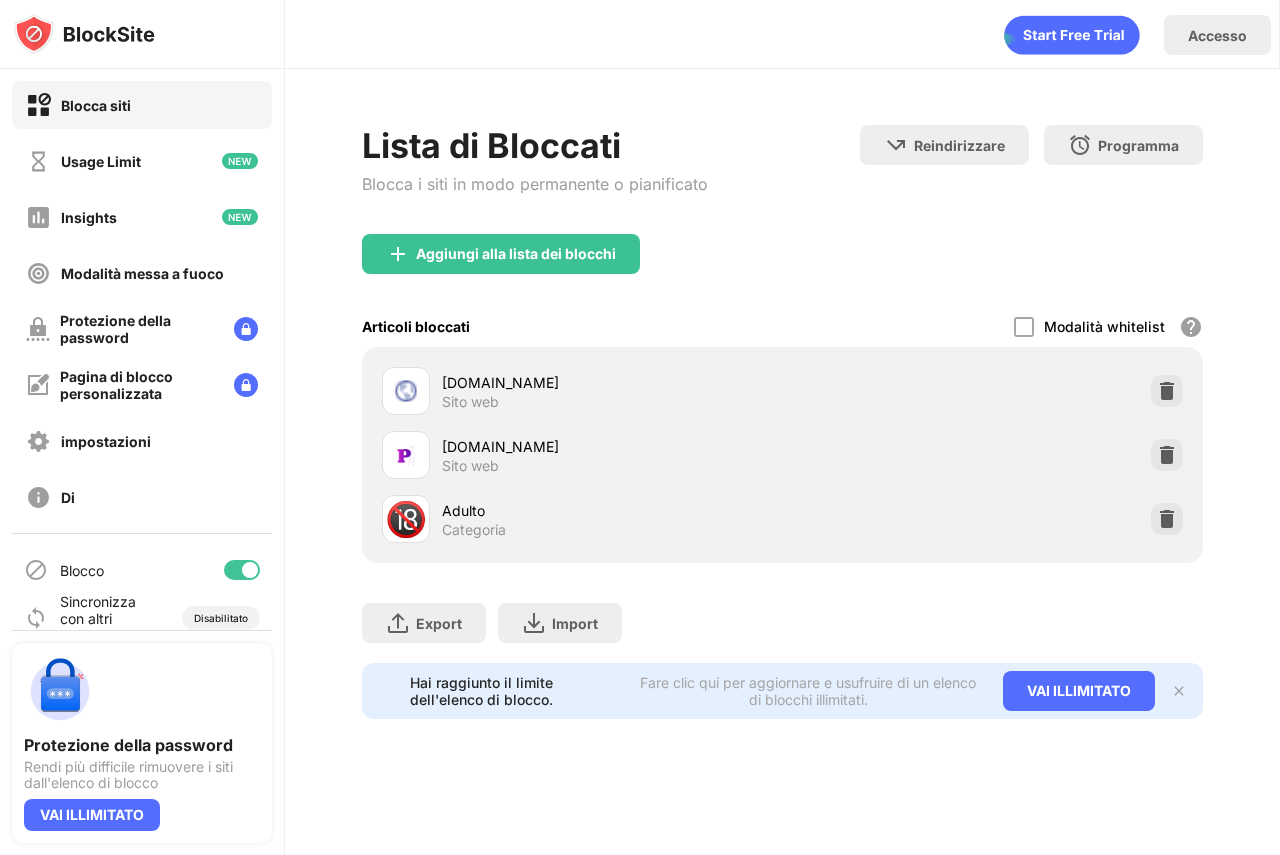 click on "Hai raggiunto il limite dell'elenco di blocco." at bounding box center [518, 691] 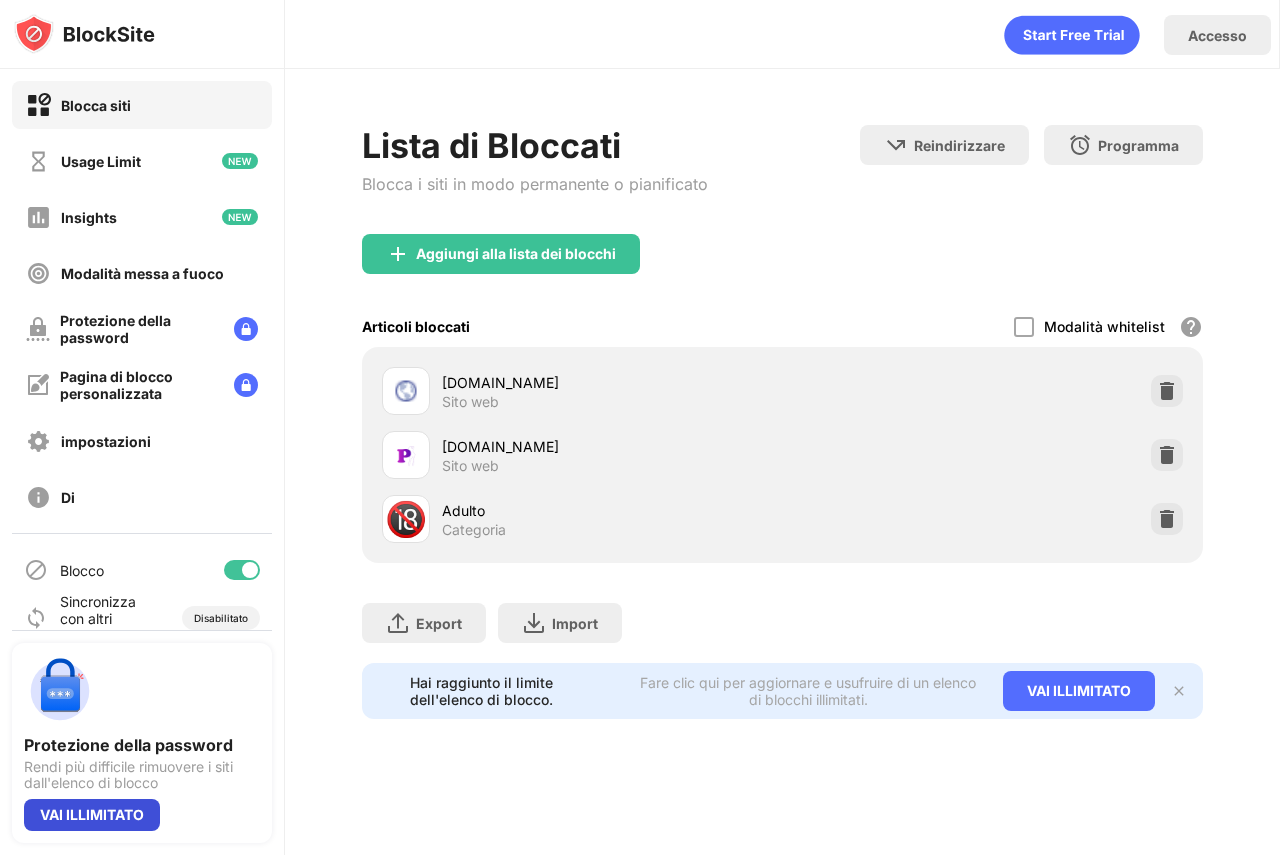 click on "VAI ILLIMITATO" at bounding box center [92, 815] 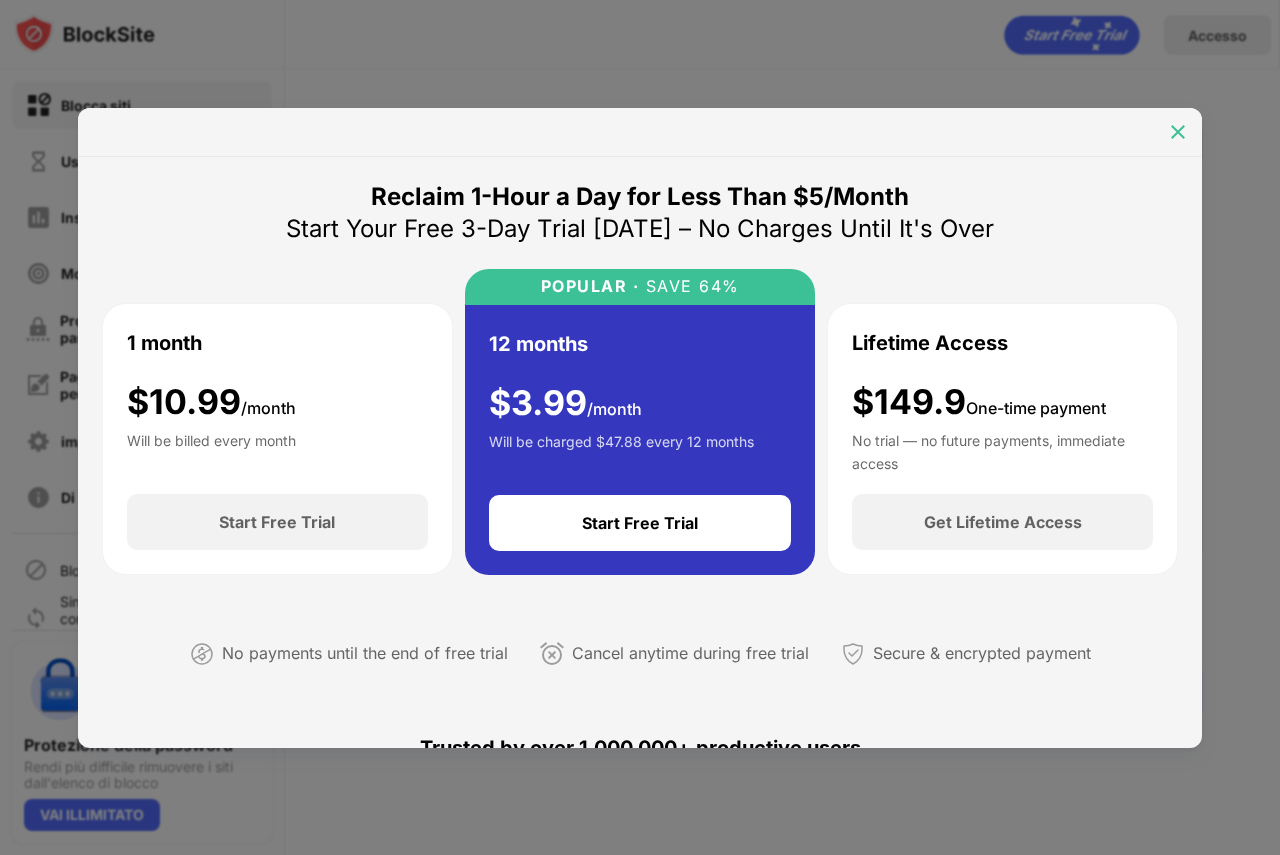 click at bounding box center [1178, 132] 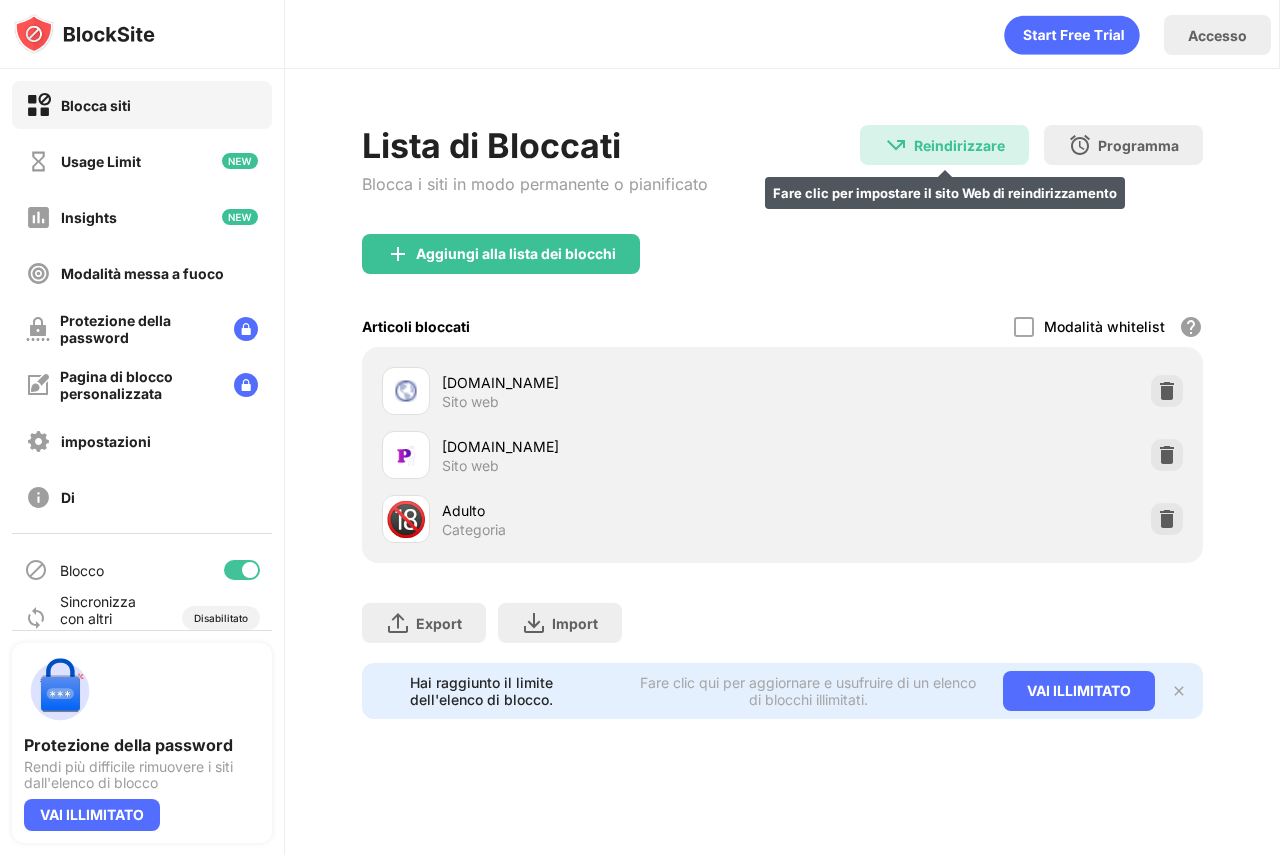 click on "Reindirizzare" at bounding box center [959, 145] 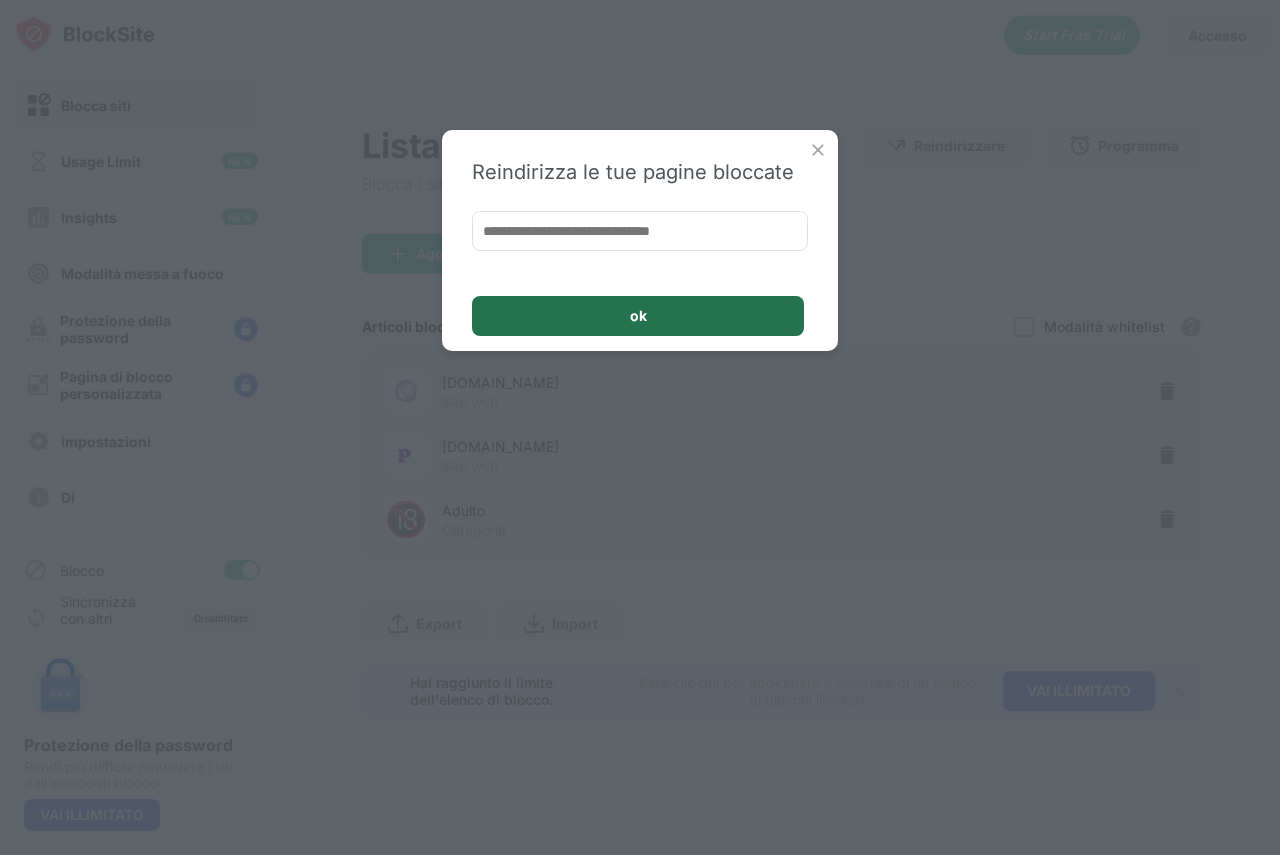 click on "ok" at bounding box center [638, 316] 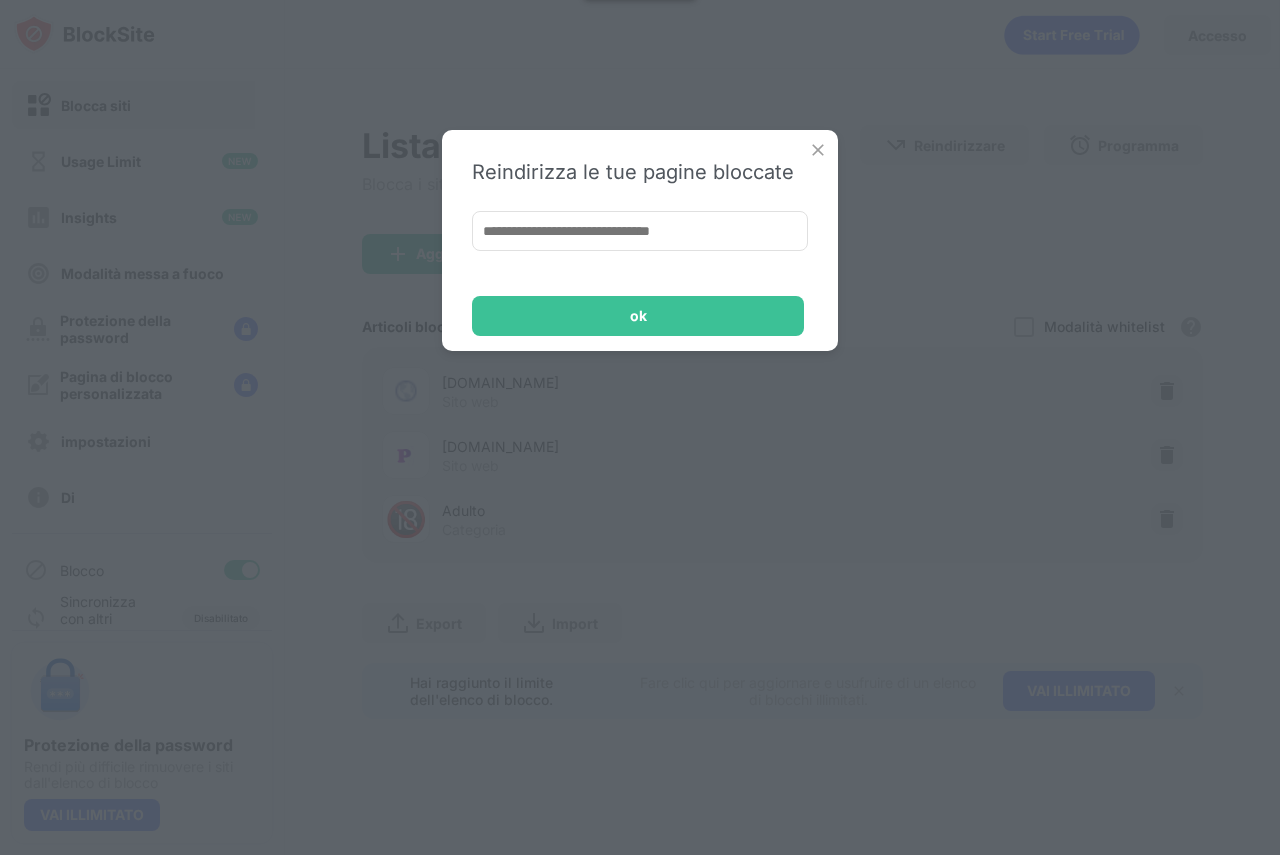 click at bounding box center [818, 150] 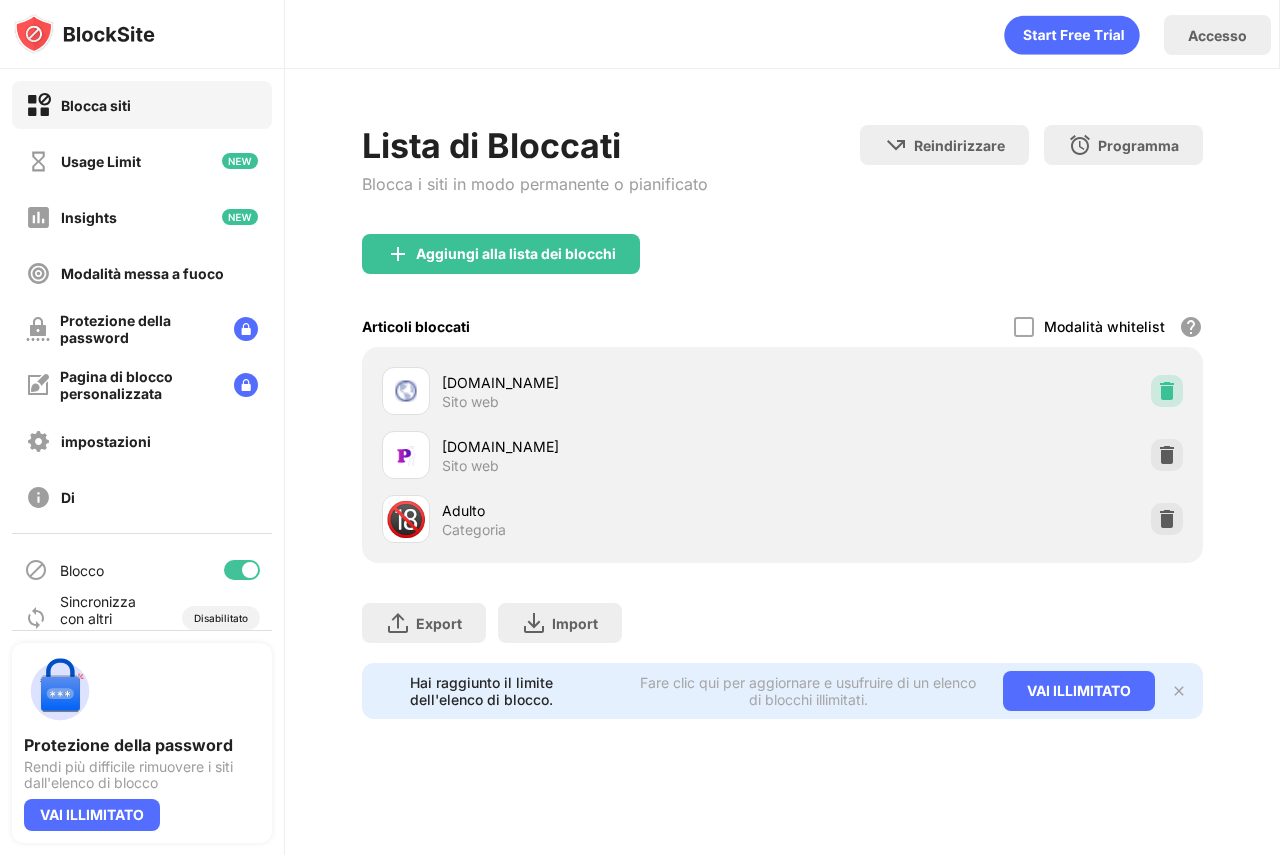 click at bounding box center [1167, 391] 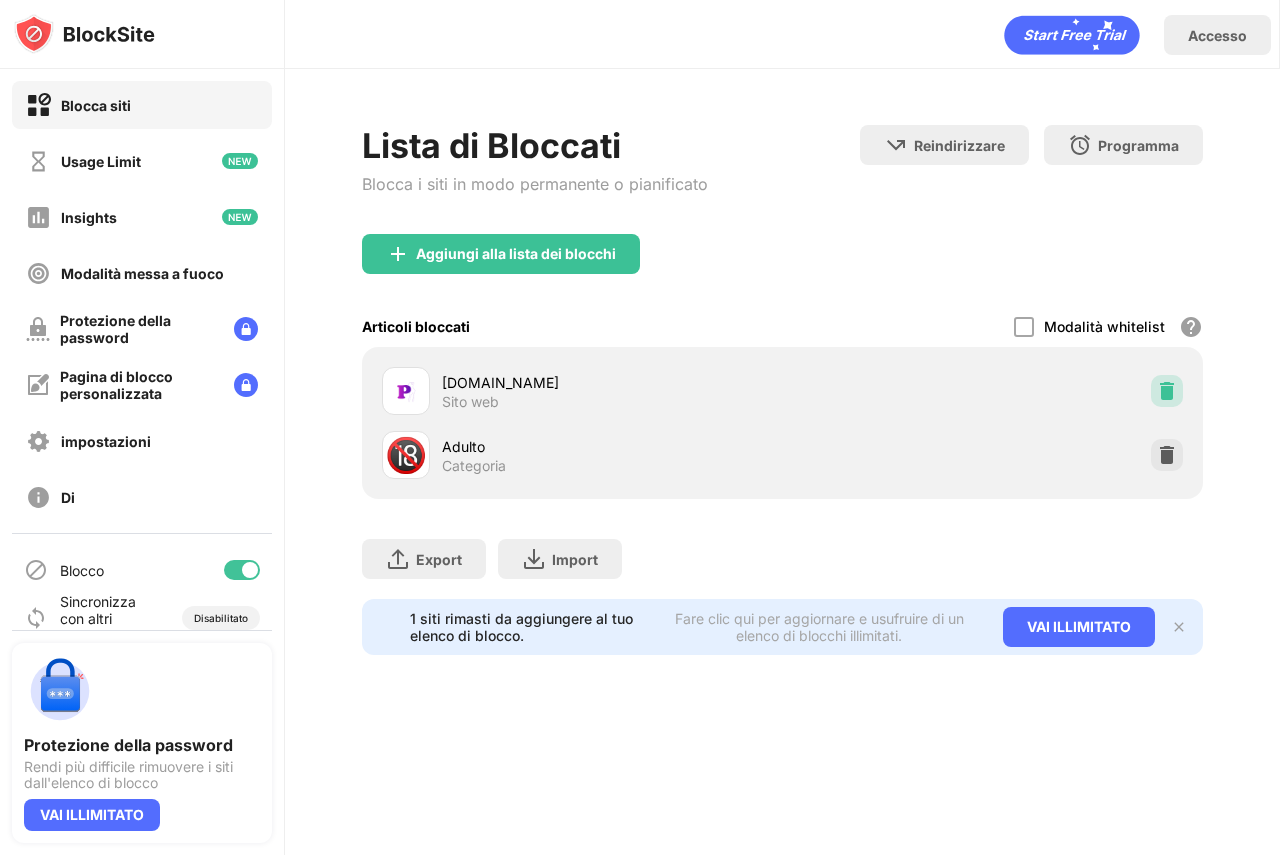 click at bounding box center (1167, 391) 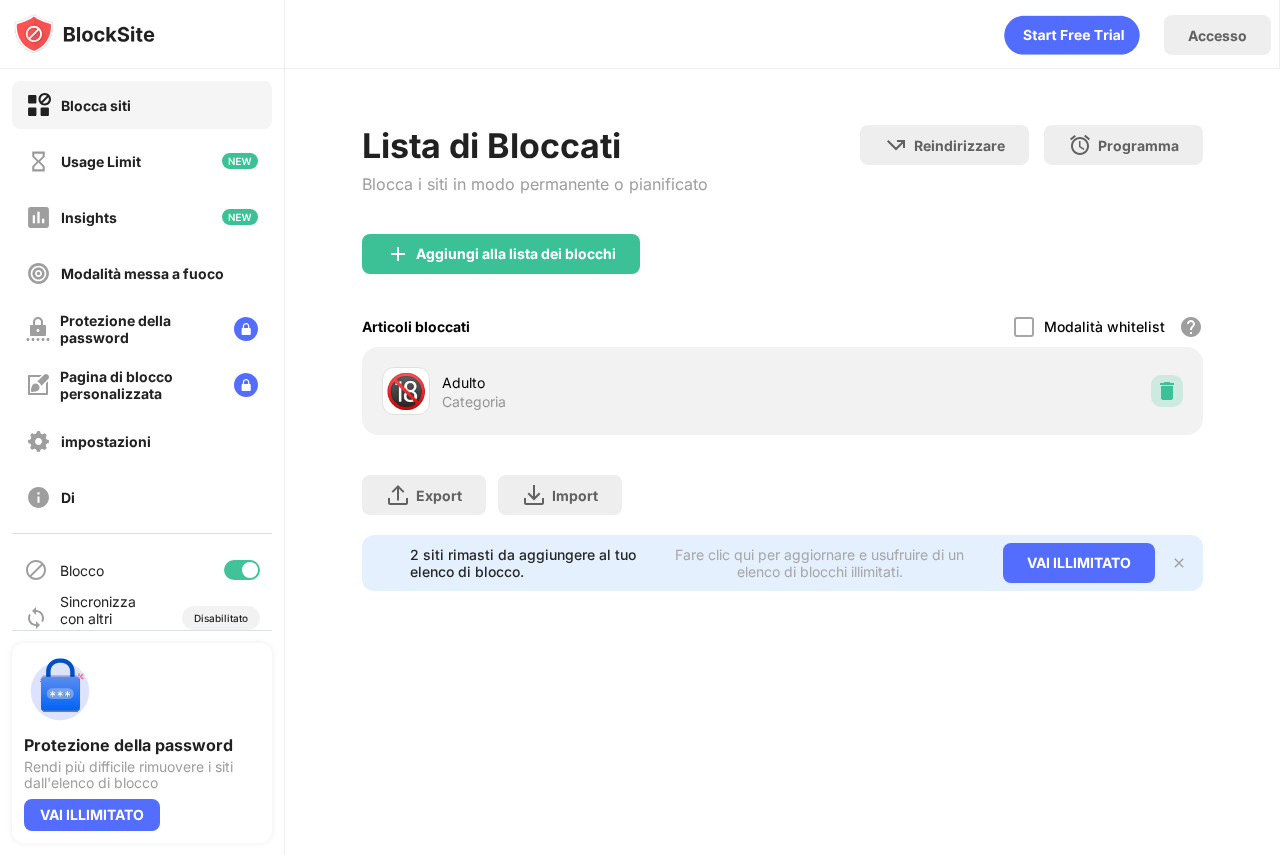 click at bounding box center [1167, 391] 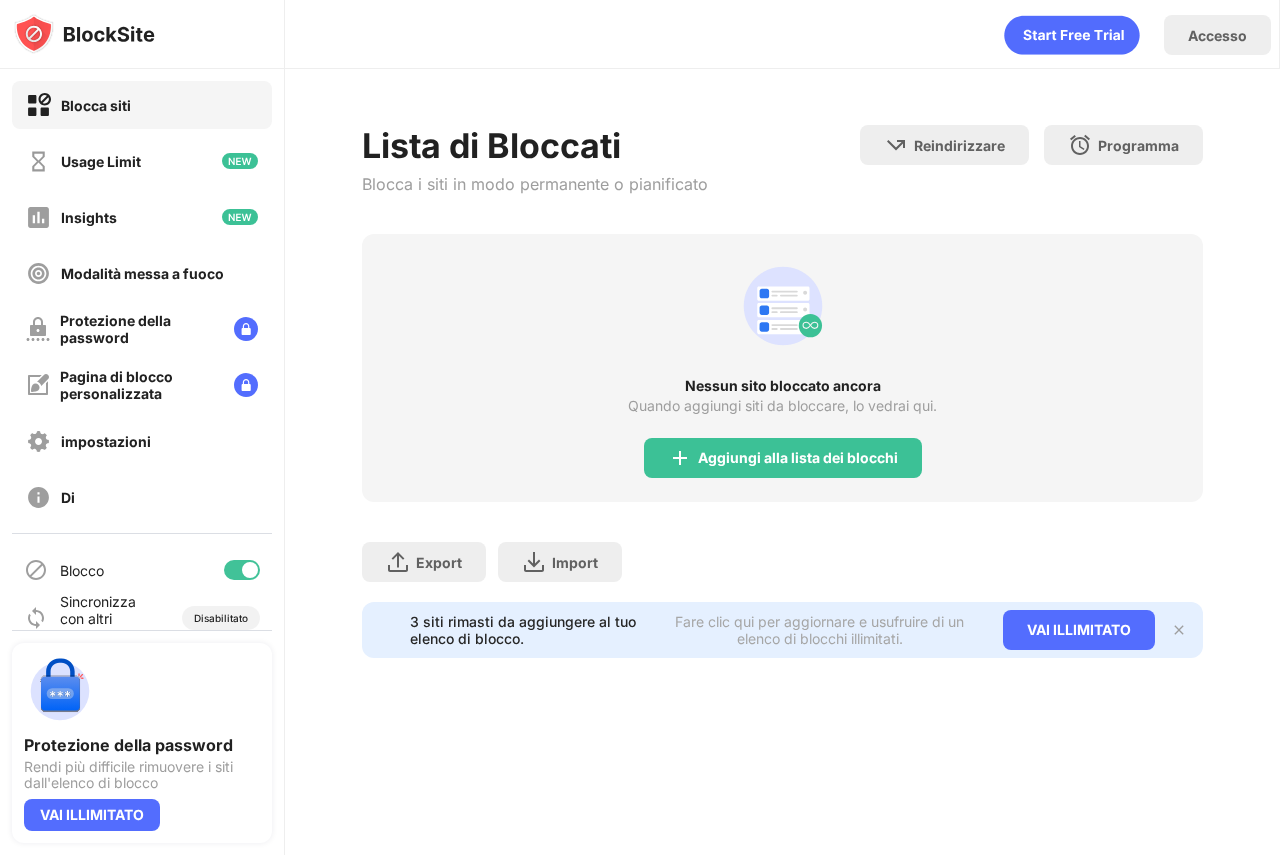 click at bounding box center [250, 570] 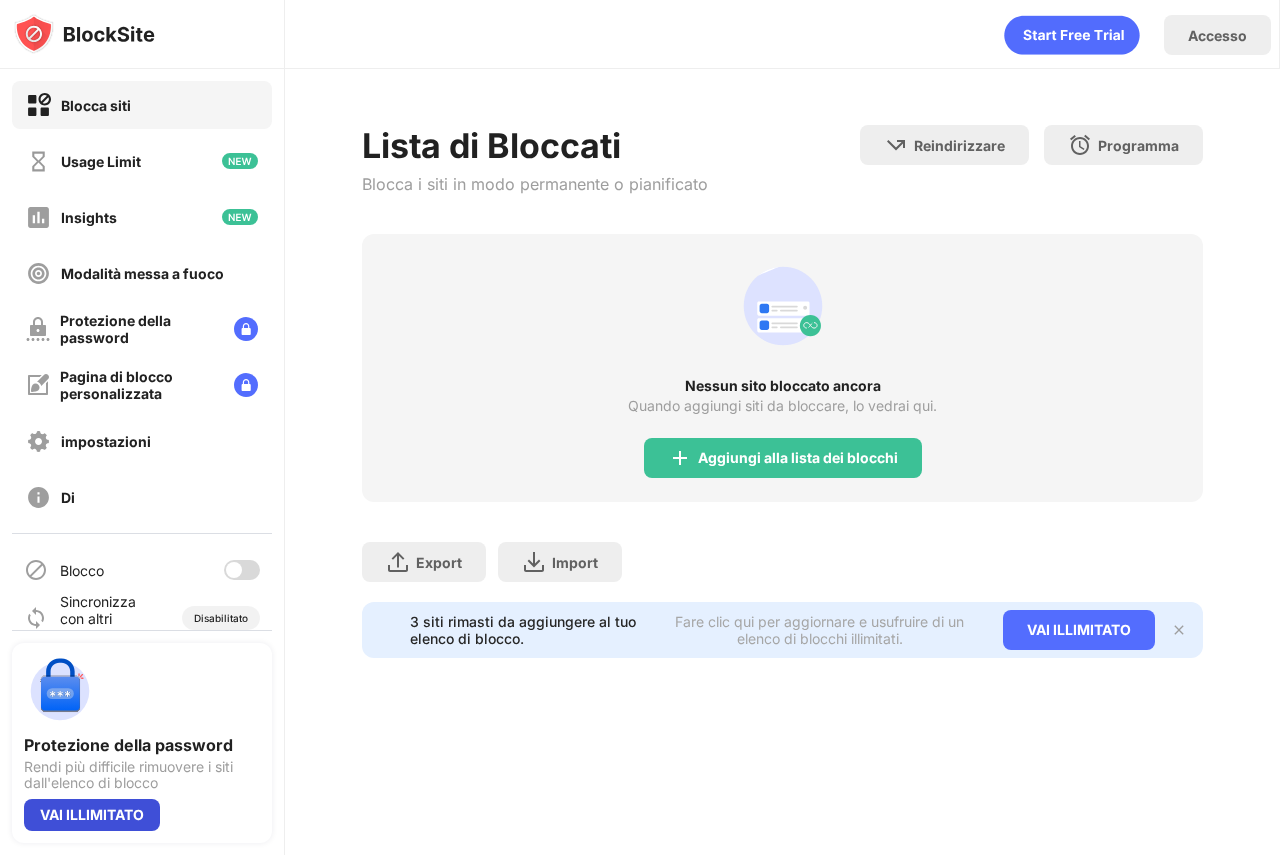 click on "VAI ILLIMITATO" at bounding box center [92, 815] 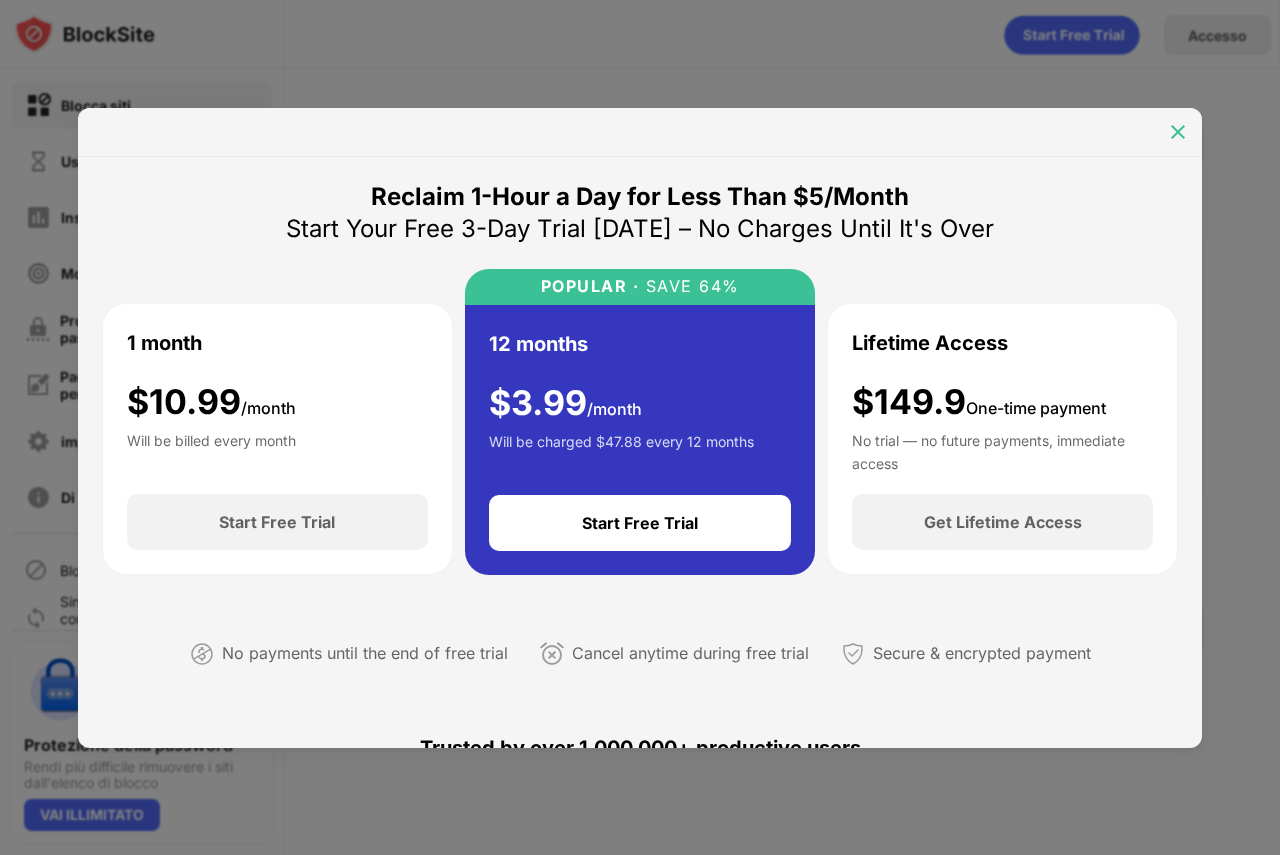 click at bounding box center (1178, 132) 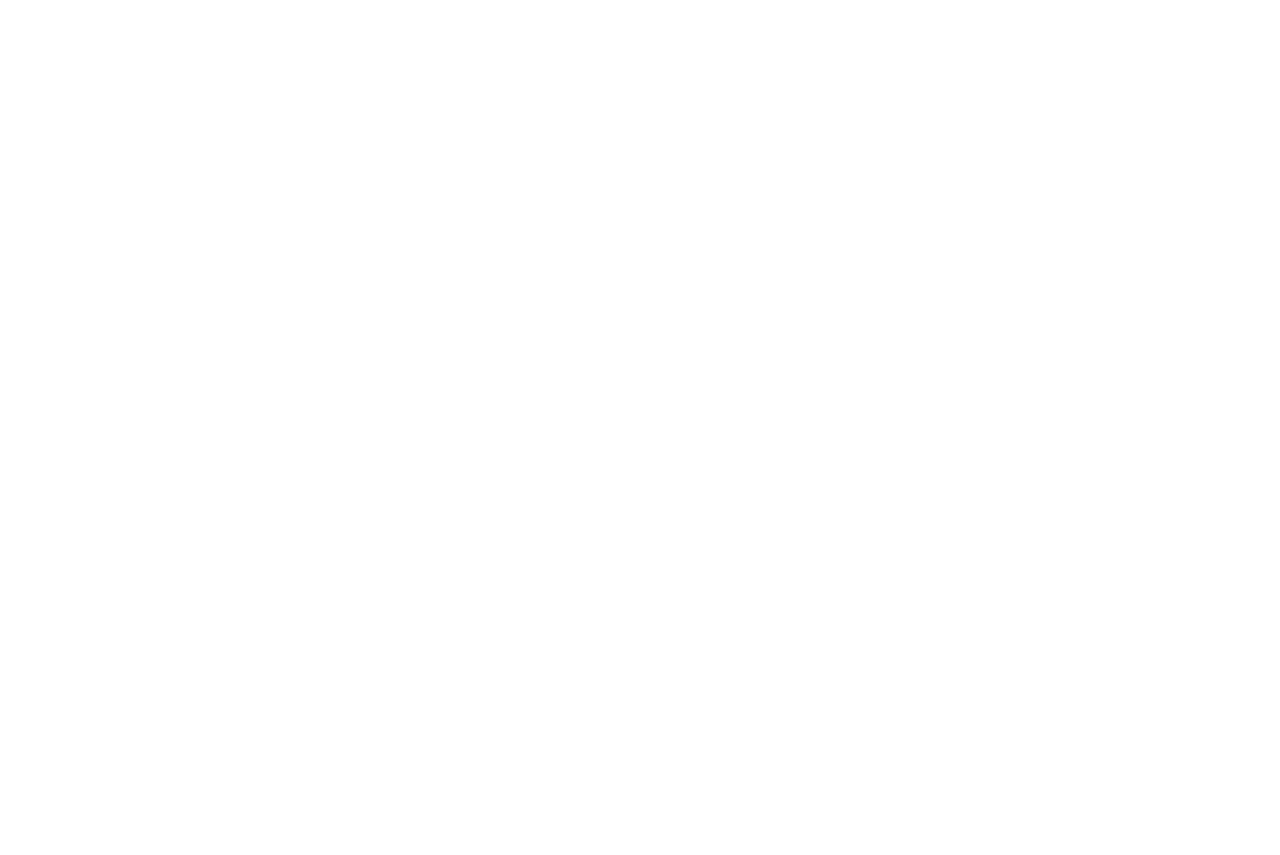 scroll, scrollTop: 0, scrollLeft: 0, axis: both 